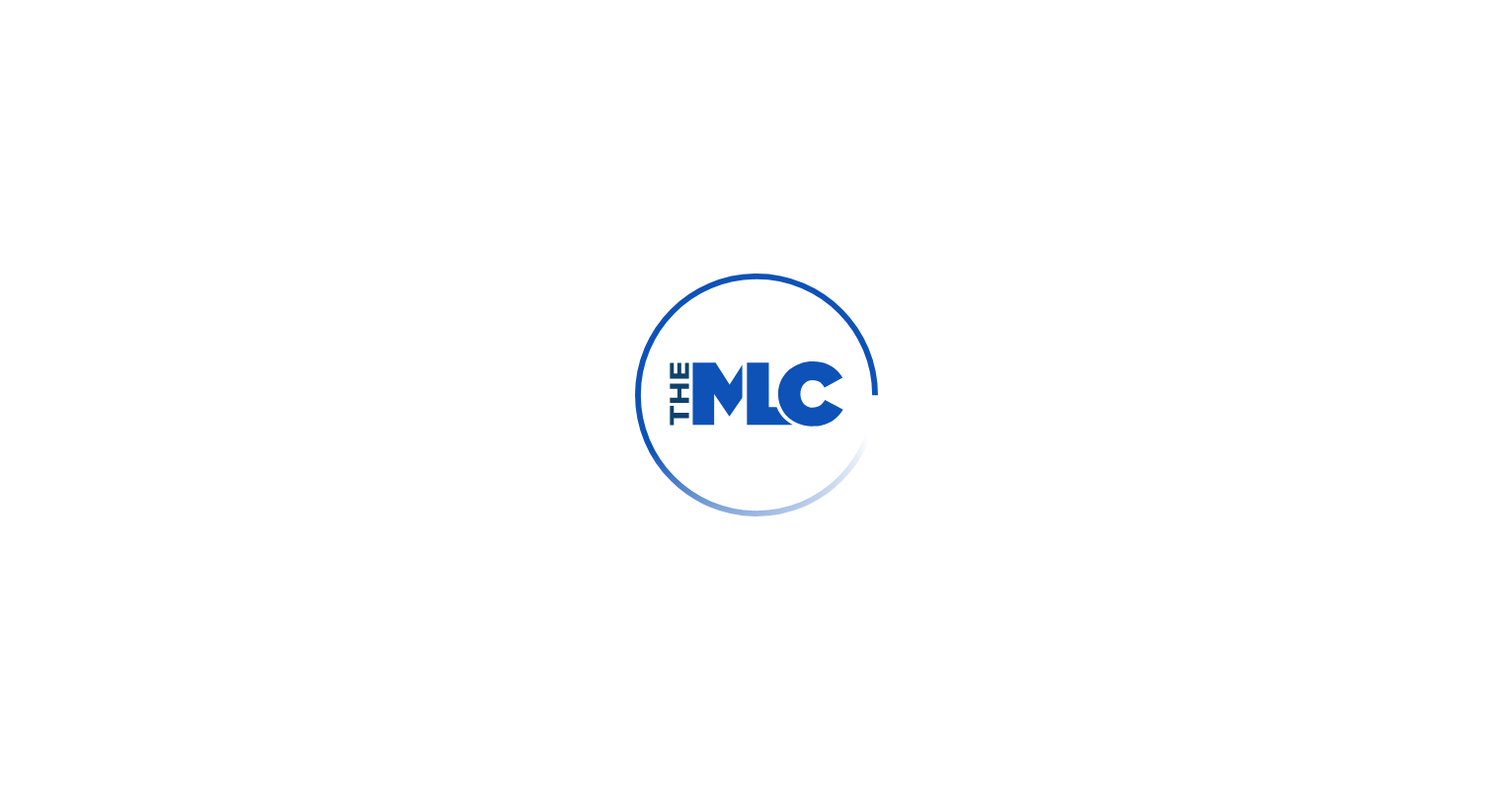scroll, scrollTop: 0, scrollLeft: 0, axis: both 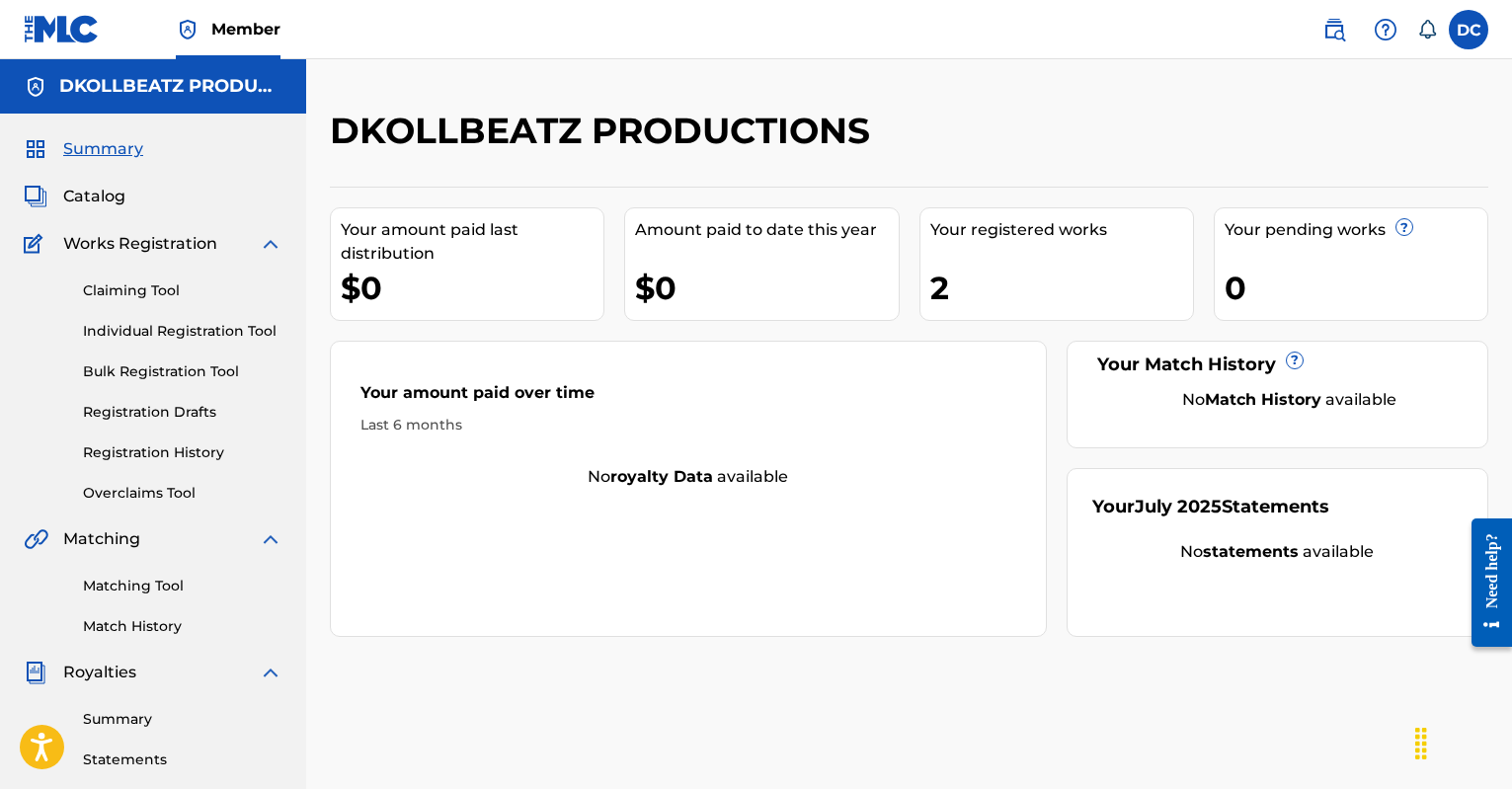 click on "2" at bounding box center [1062, 287] 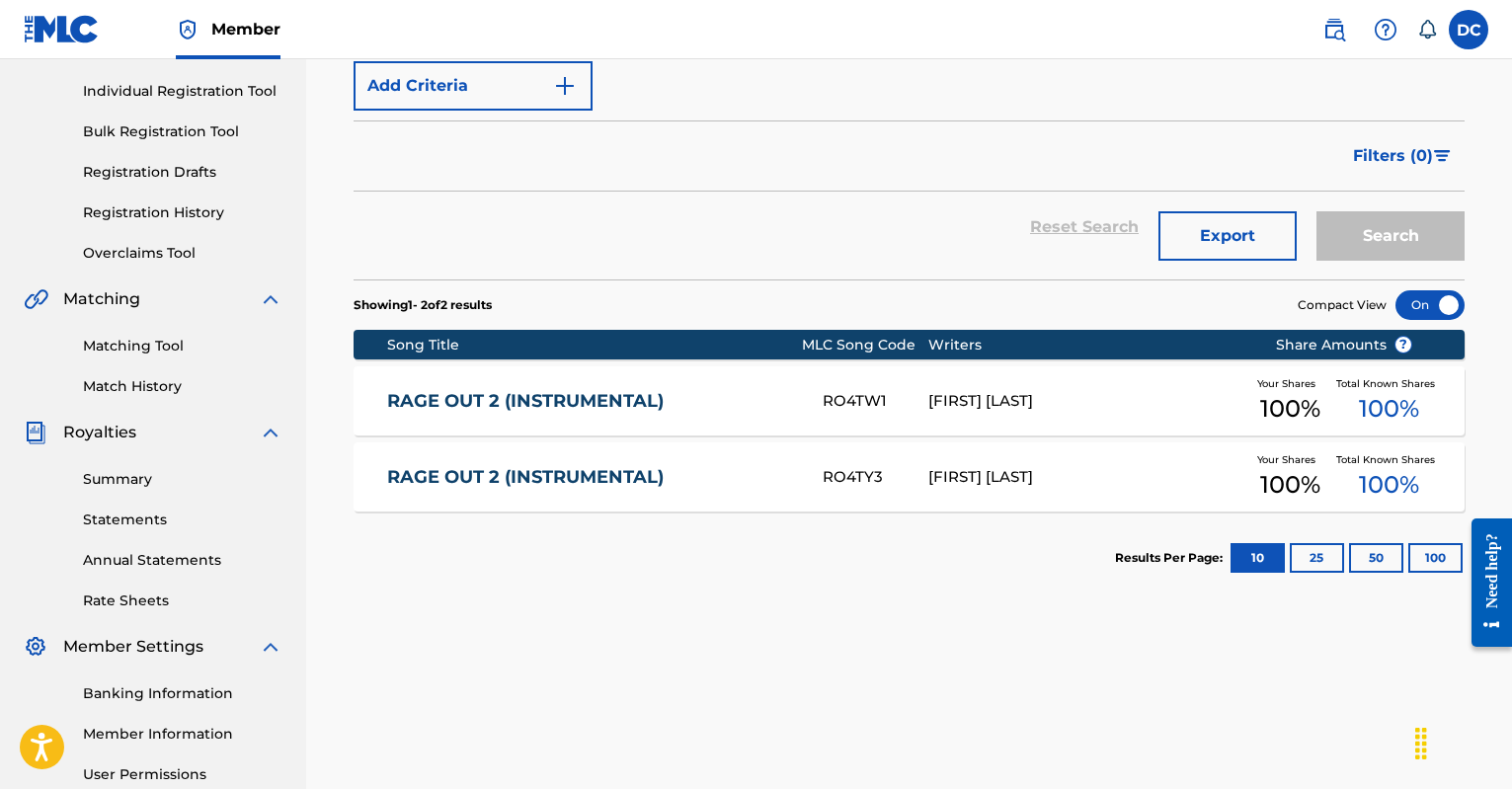 scroll, scrollTop: 297, scrollLeft: 0, axis: vertical 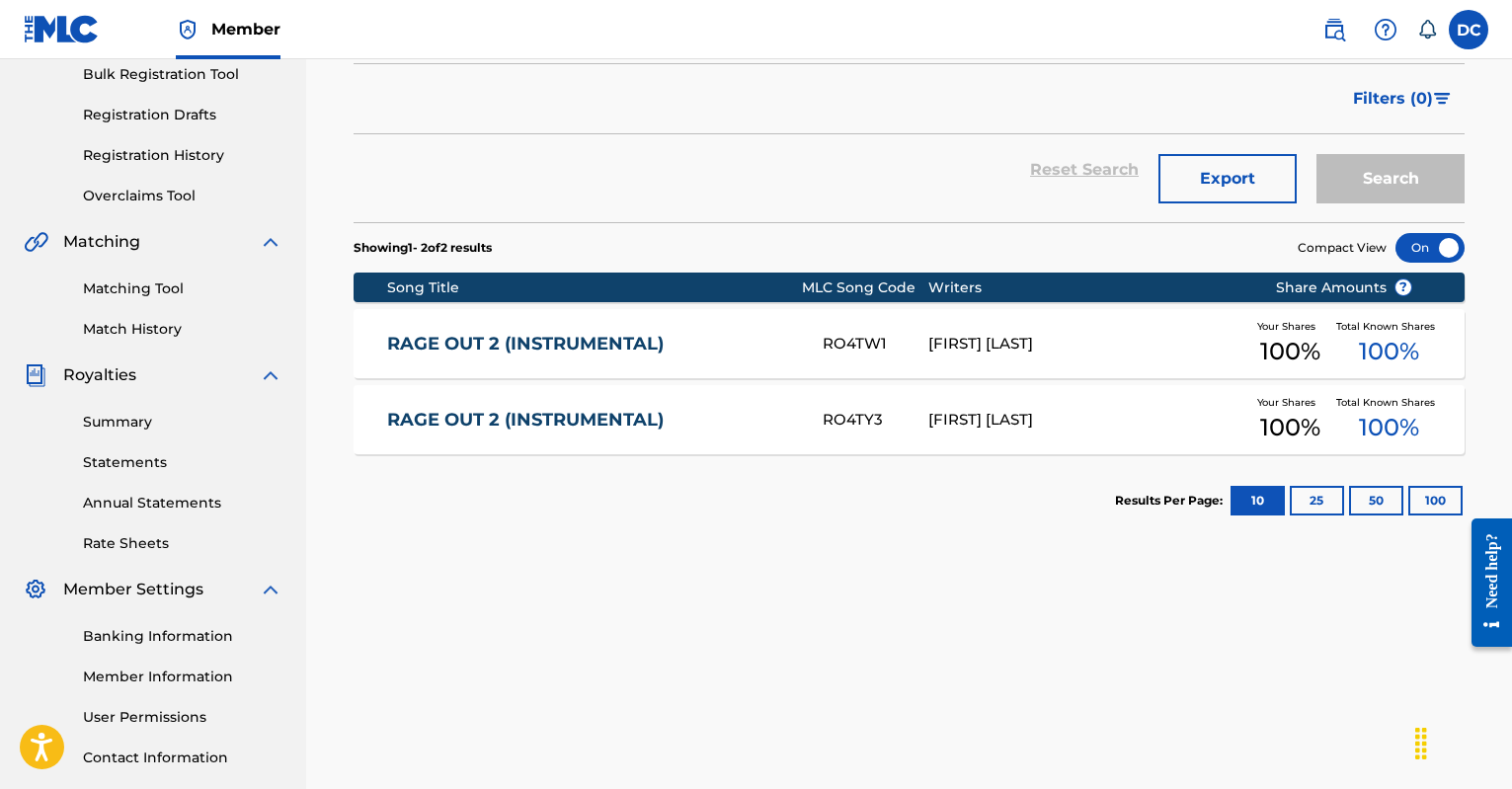 click on "RAGE OUT 2 (INSTRUMENTAL)" at bounding box center (592, 344) 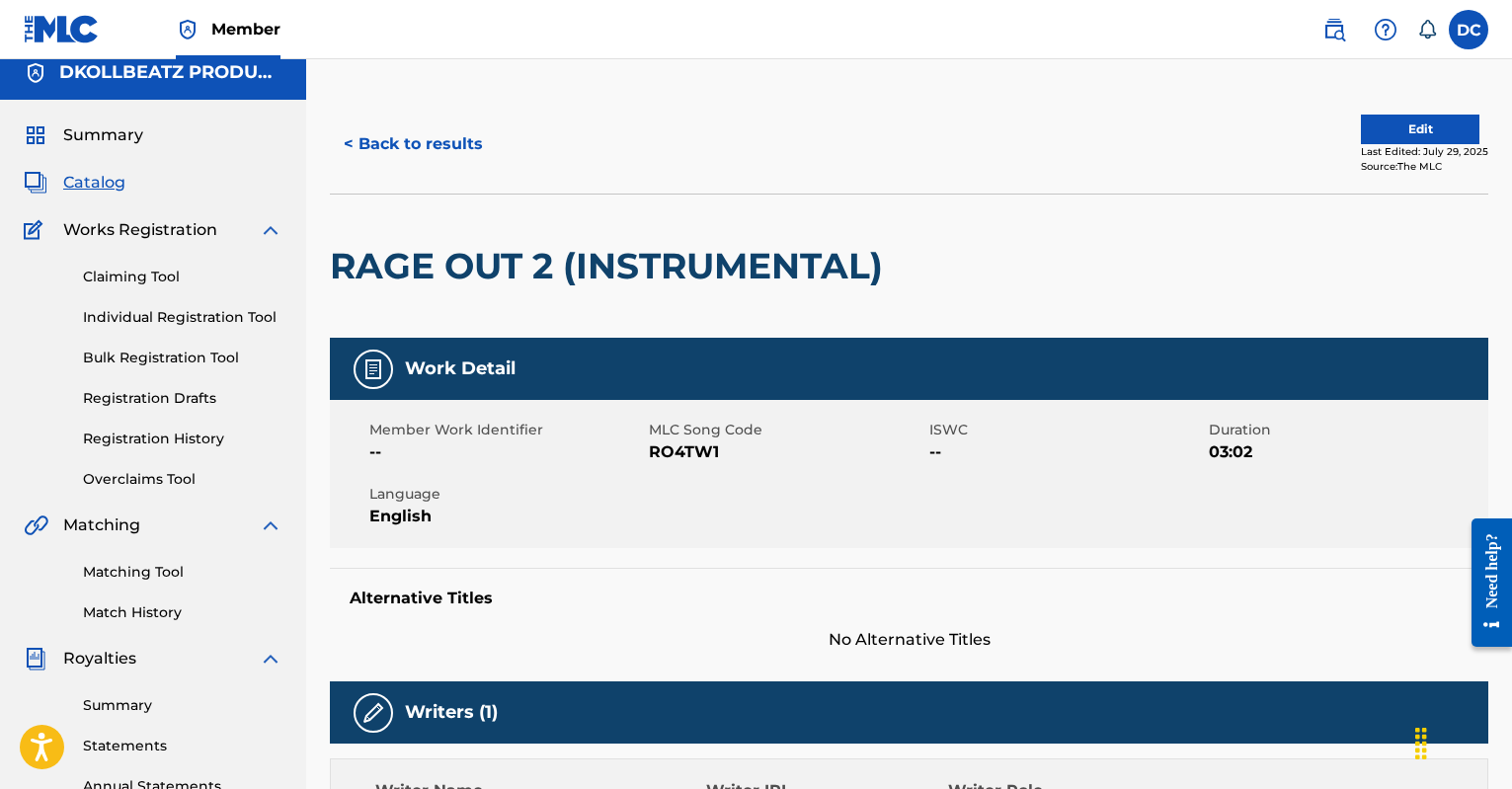 scroll, scrollTop: 0, scrollLeft: 0, axis: both 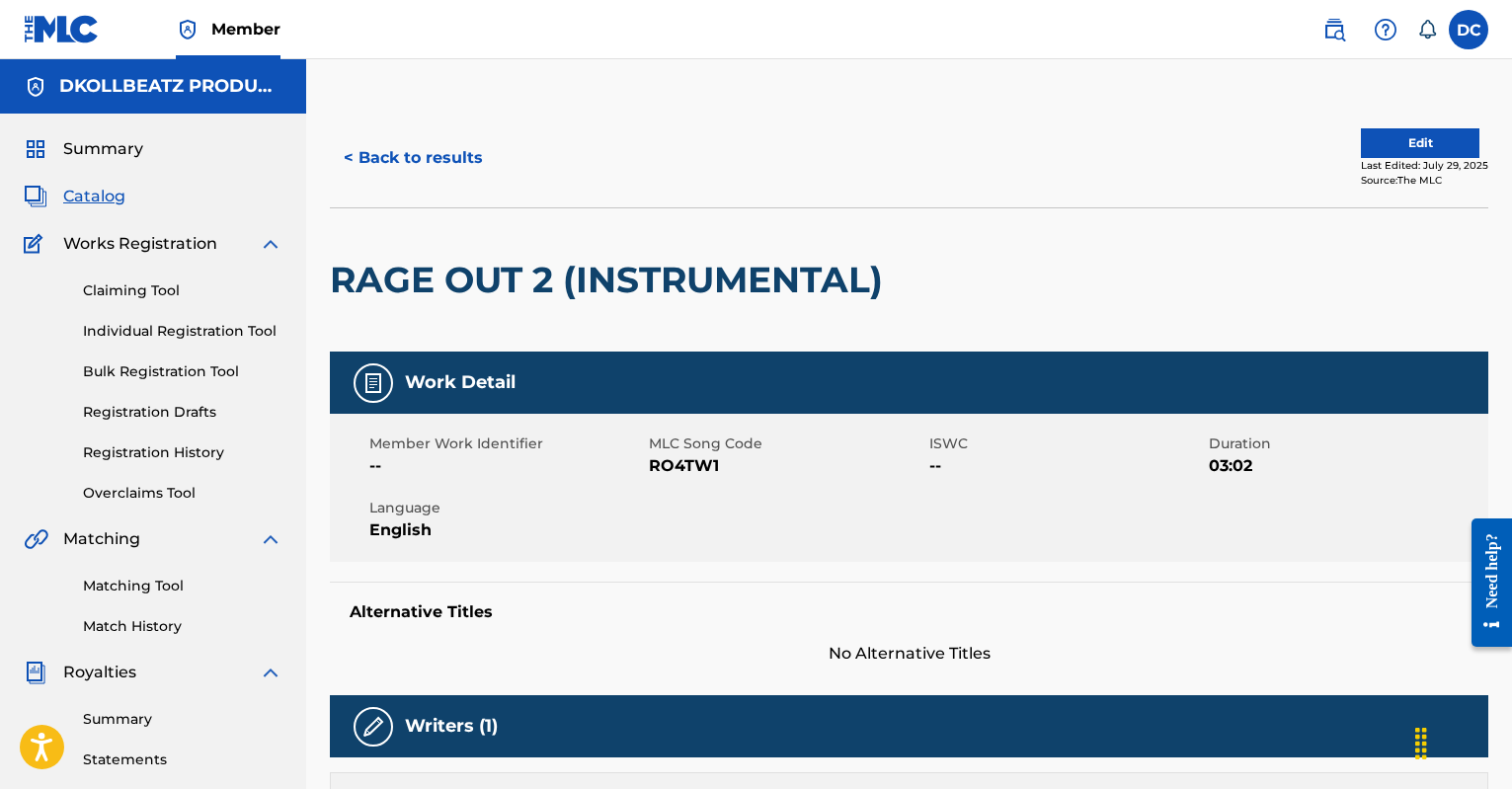 click on "Claiming Tool Individual Registration Tool Bulk Registration Tool Registration Drafts Registration History Overclaims Tool" at bounding box center (153, 379) 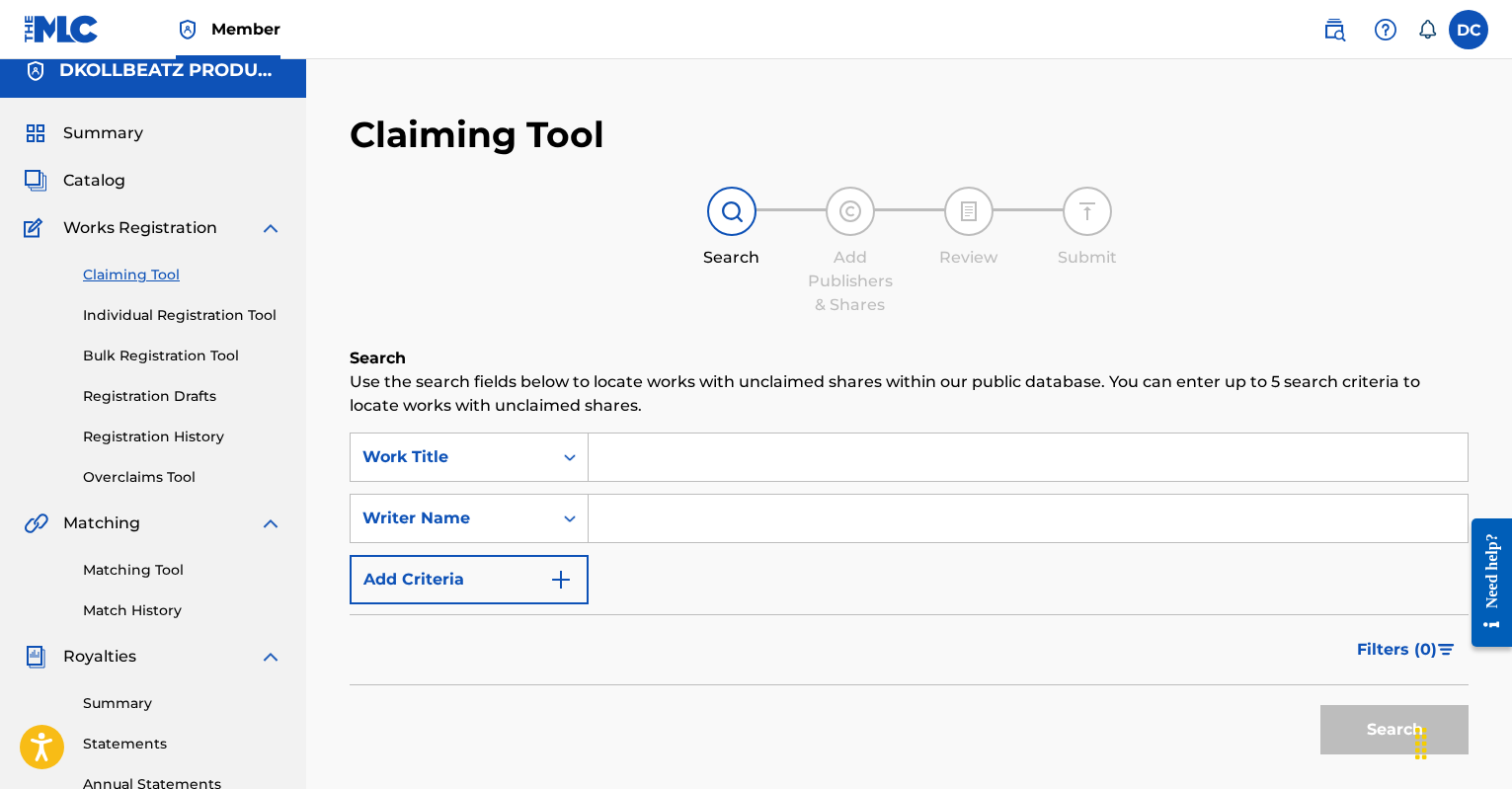 scroll, scrollTop: 0, scrollLeft: 0, axis: both 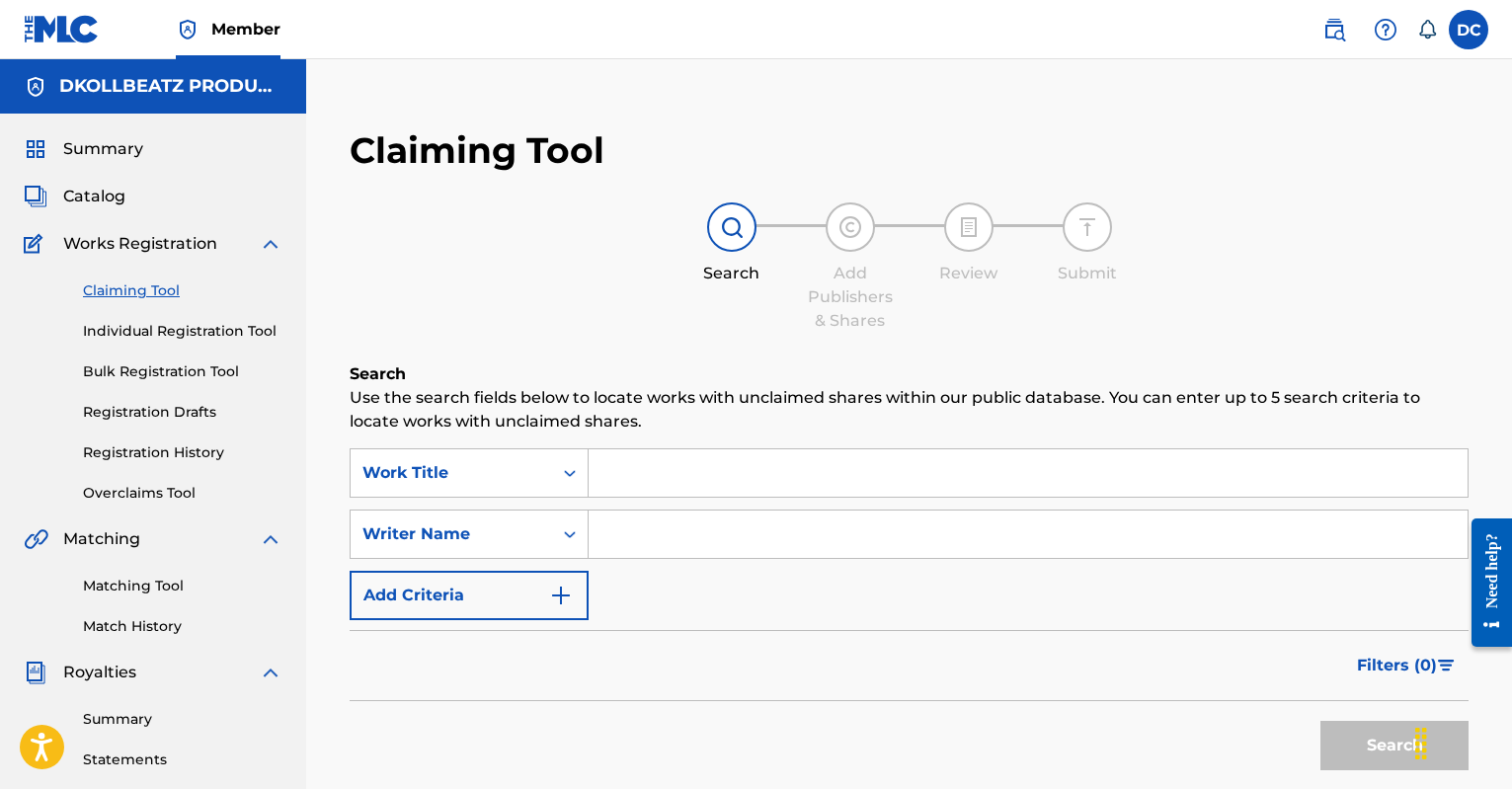 click on "Works Registration" at bounding box center (140, 244) 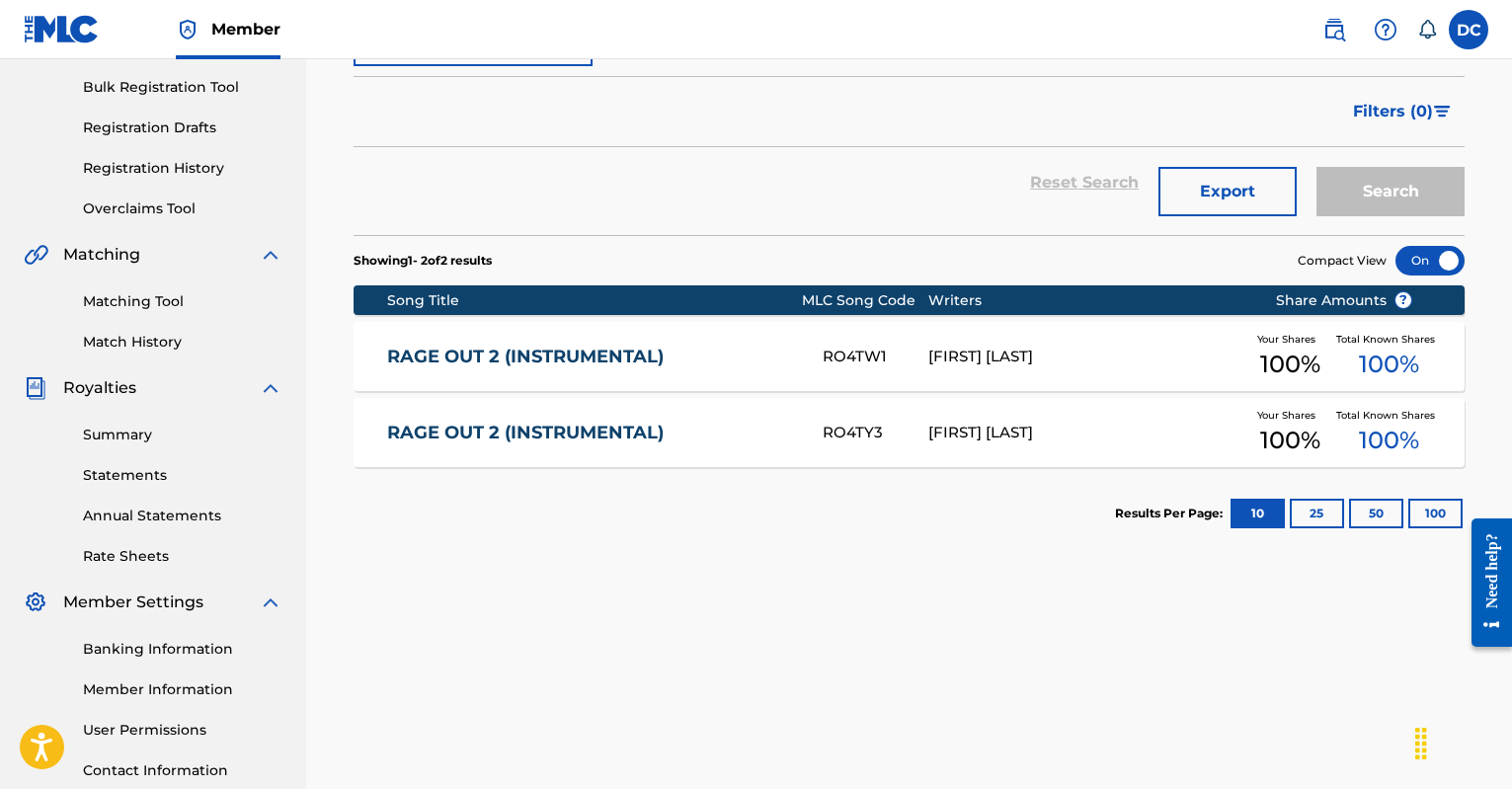 scroll, scrollTop: 303, scrollLeft: 0, axis: vertical 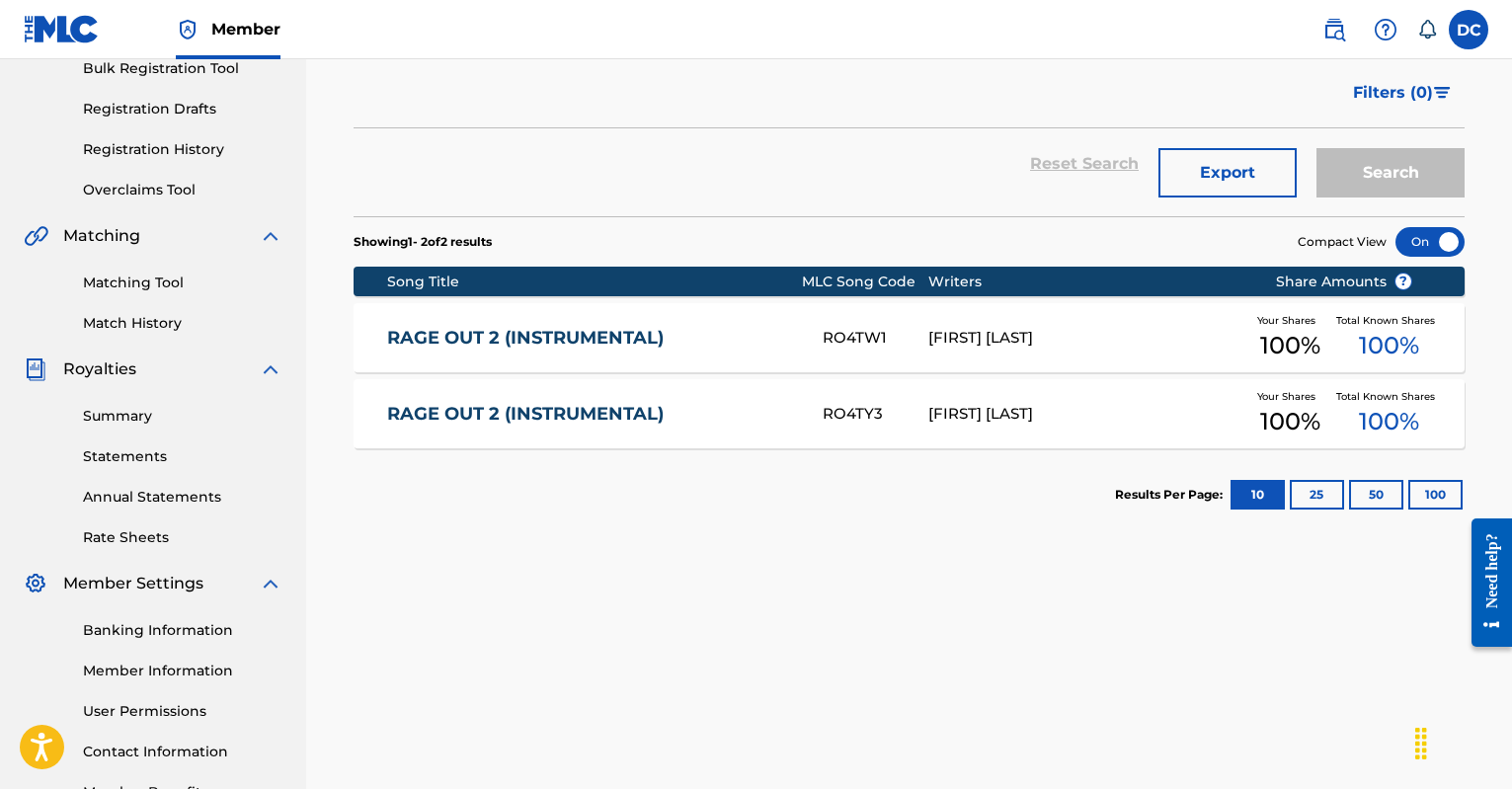 click on "RAGE OUT 2 (INSTRUMENTAL)" at bounding box center (592, 414) 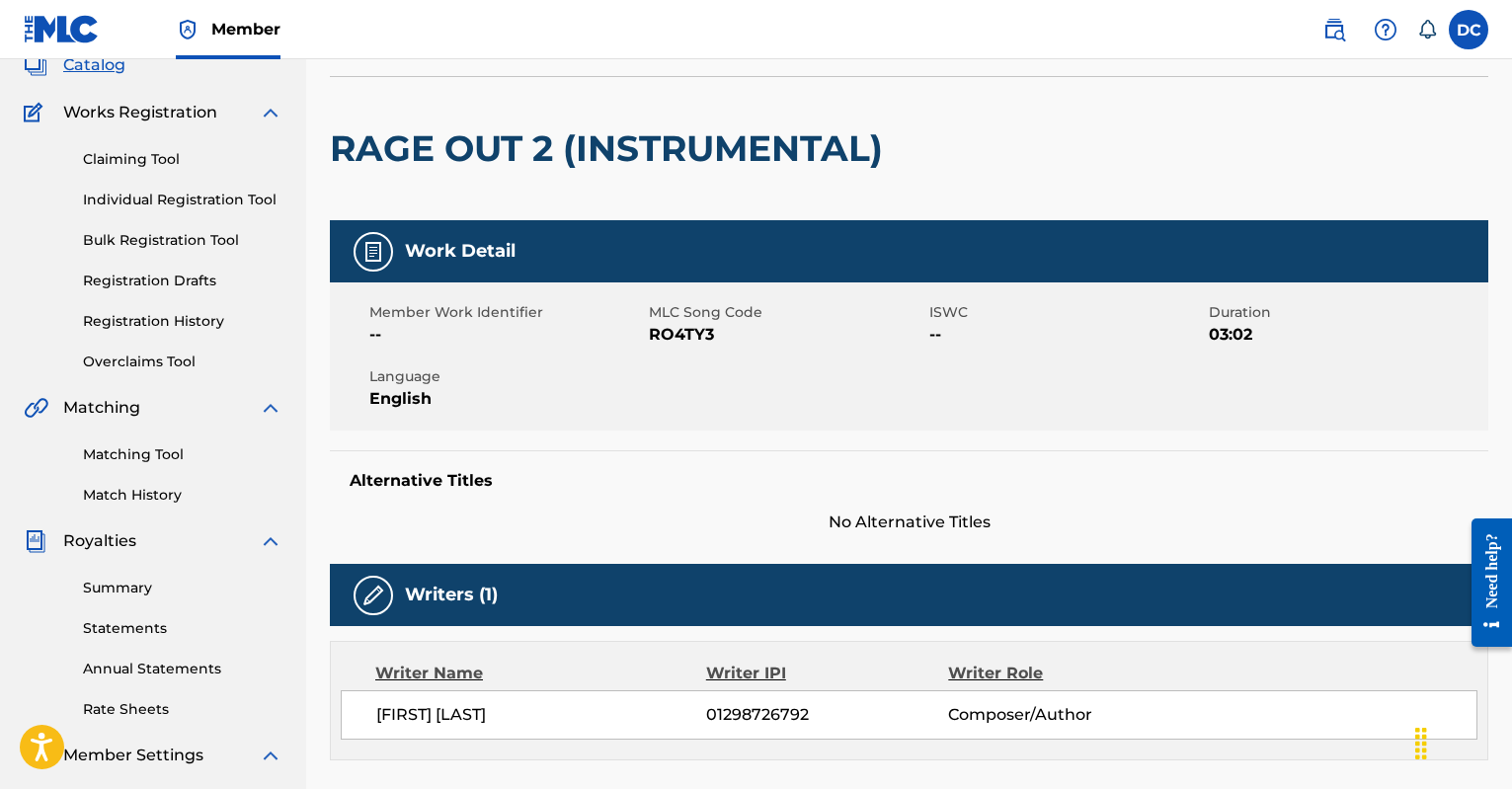 scroll, scrollTop: 135, scrollLeft: 0, axis: vertical 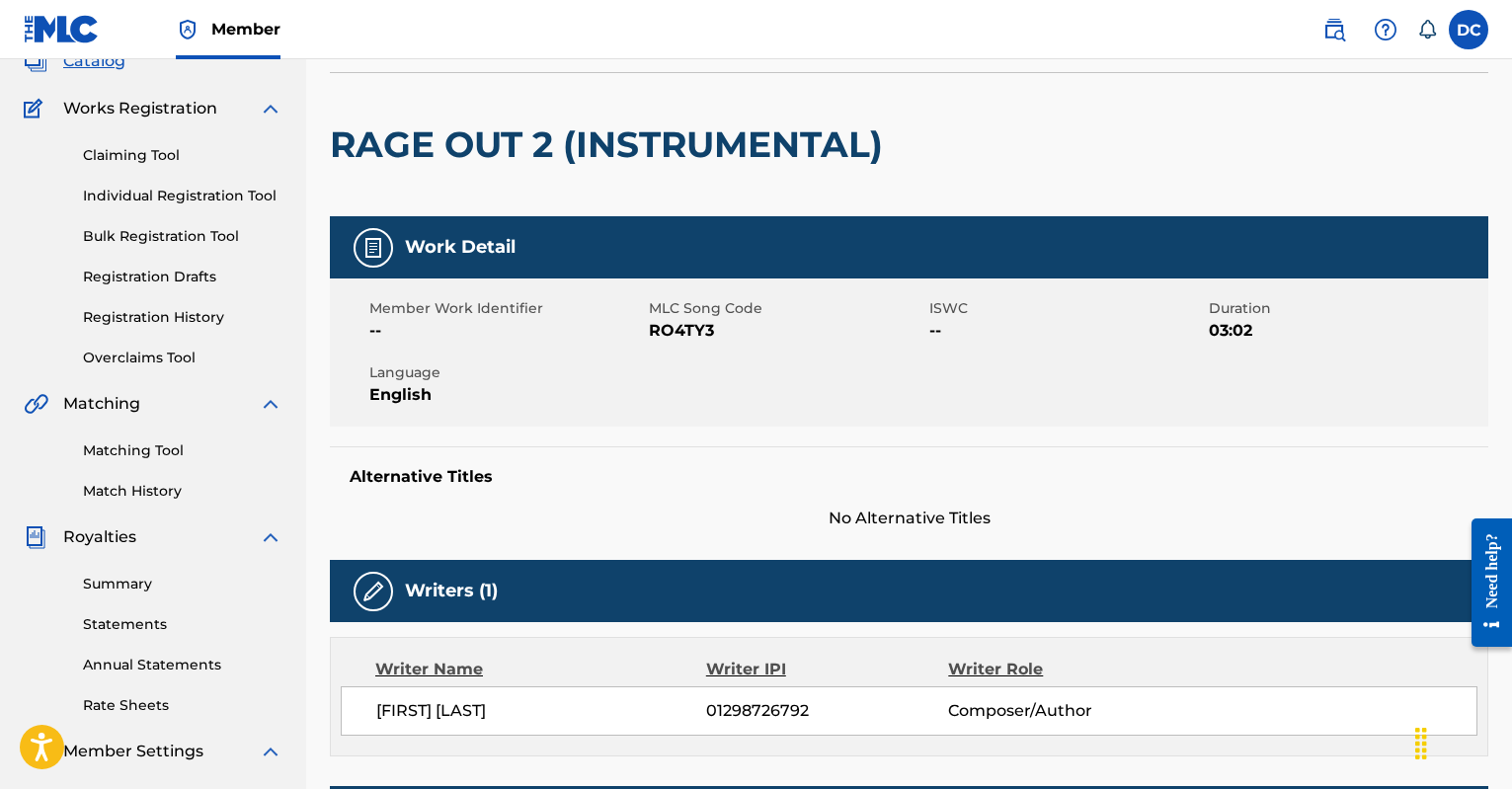 click on "Summary Statements Annual Statements Rate Sheets" at bounding box center (153, 632) 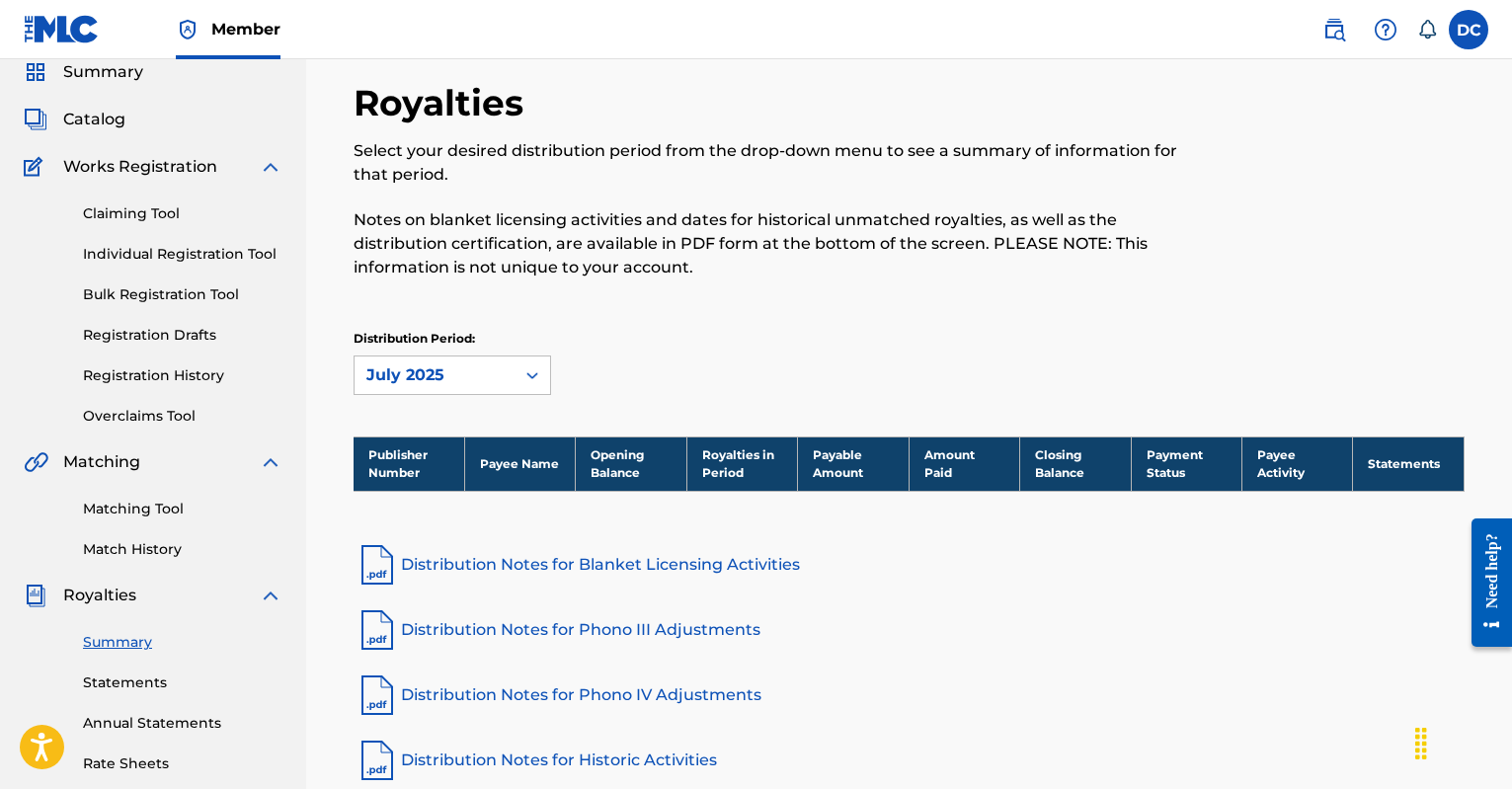 scroll, scrollTop: 81, scrollLeft: 0, axis: vertical 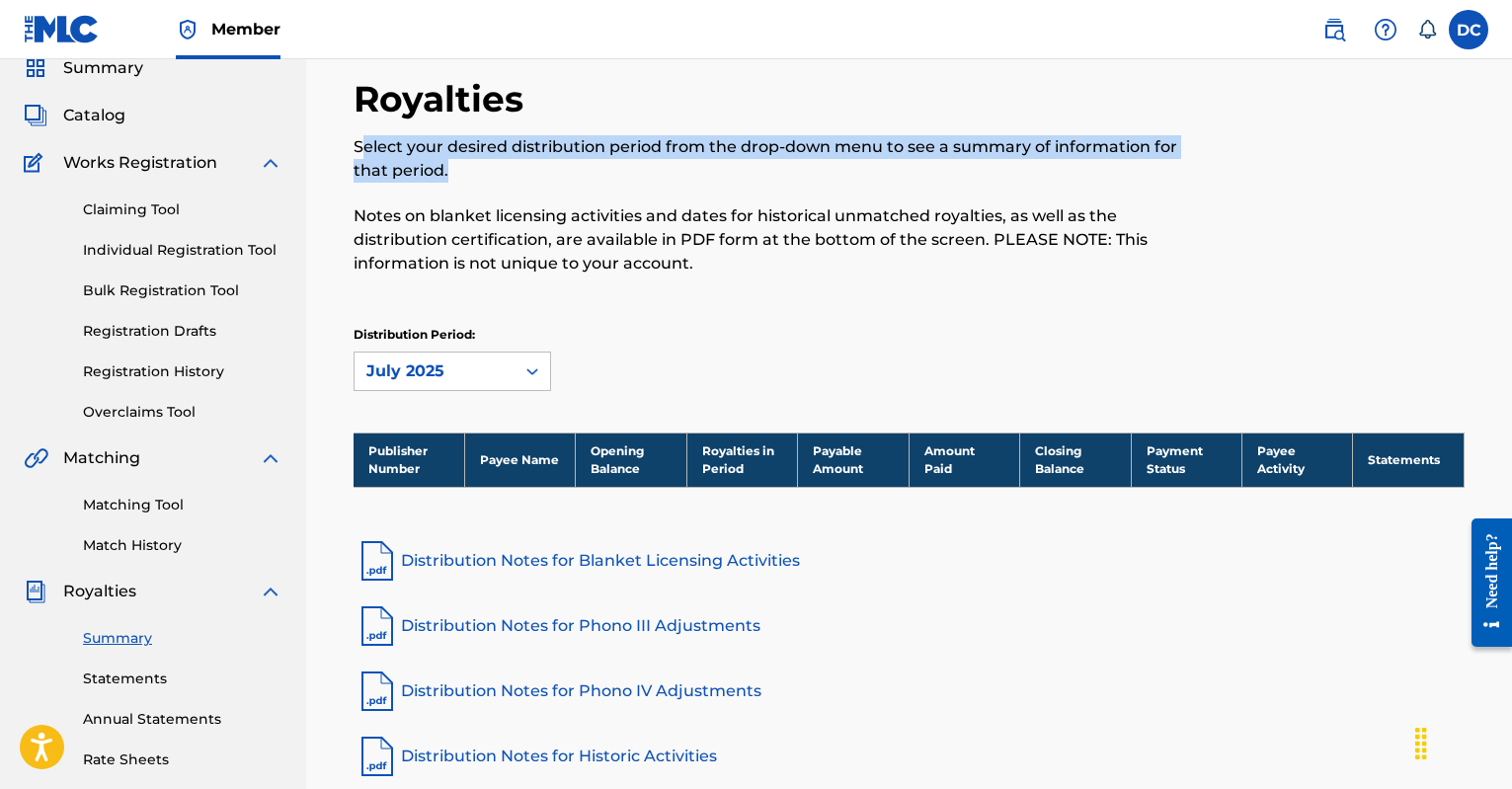 drag, startPoint x: 360, startPoint y: 142, endPoint x: 934, endPoint y: 176, distance: 575.00609 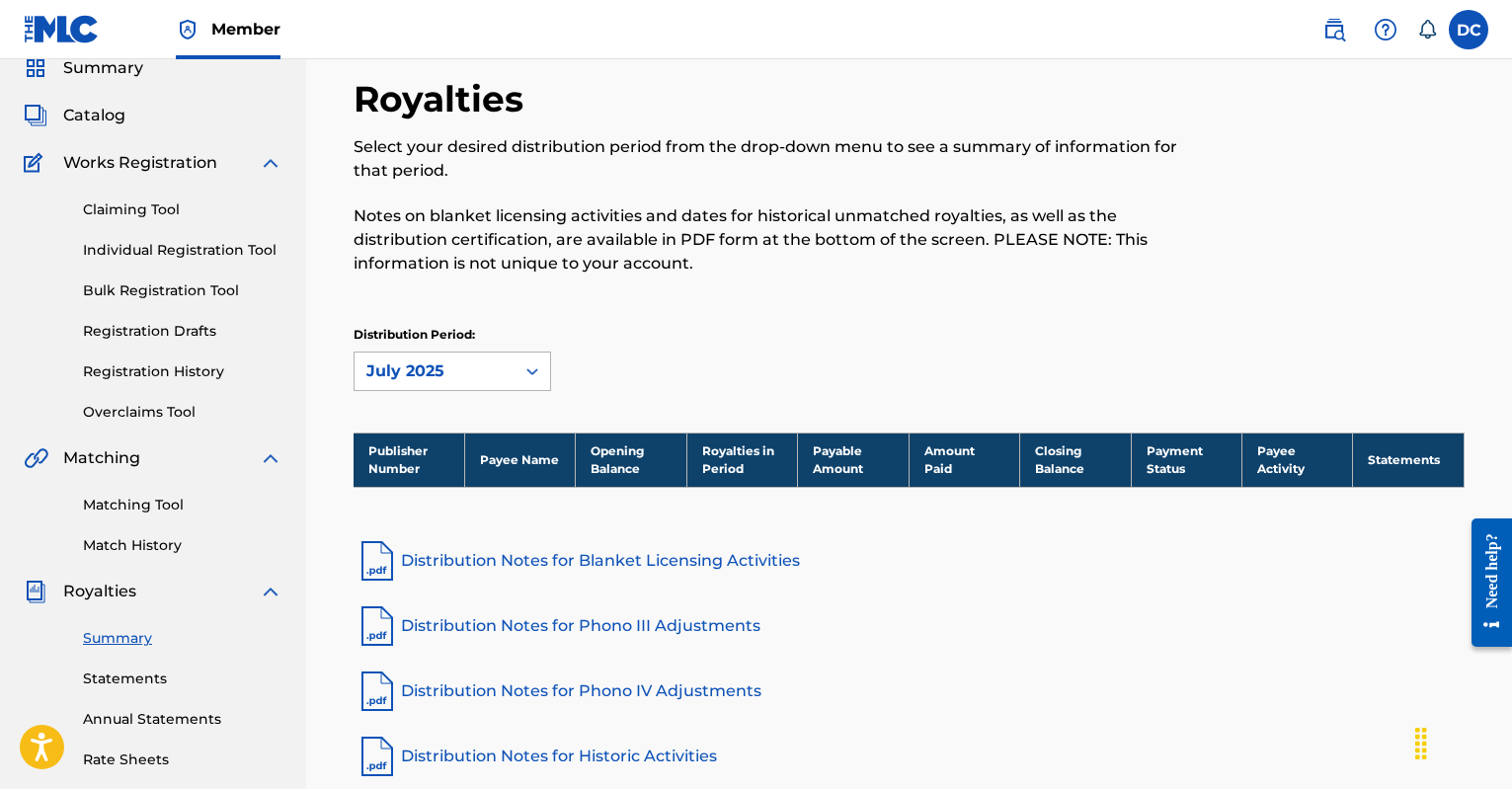 click 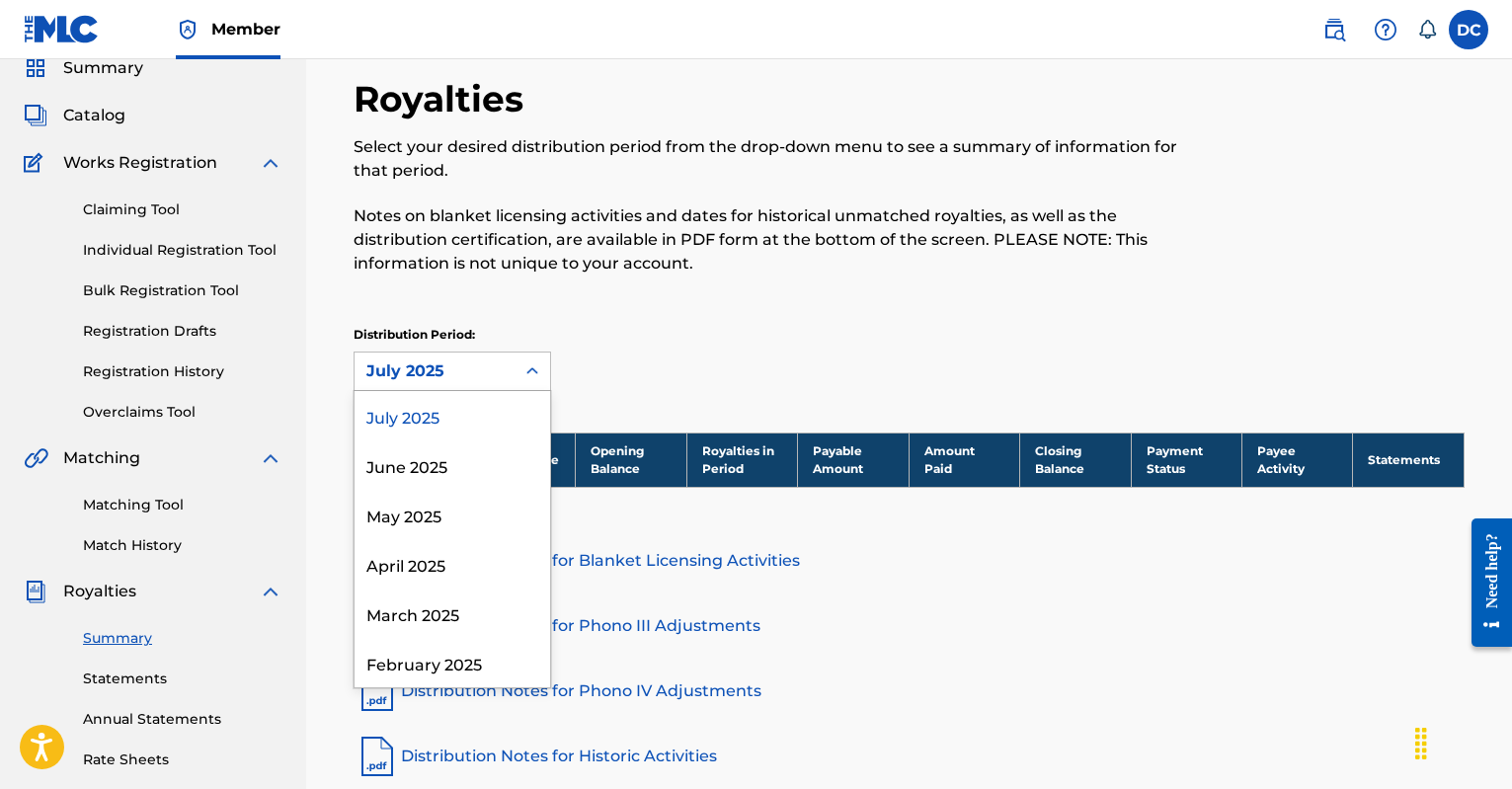 click on "Distribution Period: [MONTH] [YEAR] selected, 1 of 52. 52 results available. Use Up and Down to choose options, press Enter to select the currently focused option, press Escape to exit the menu, press Tab to select the option and exit the menu. [MONTH] [YEAR] [MONTH] [YEAR] [MONTH] [YEAR] [MONTH] [YEAR] [MONTH] [YEAR] [MONTH] [YEAR] [MONTH] [YEAR] [MONTH] [YEAR] [MONTH] [YEAR] [MONTH] [YEAR] [MONTH] [YEAR] [MONTH] [YEAR] [MONTH] [YEAR] [MONTH] [YEAR] [MONTH] [YEAR] [MONTH] [YEAR] [MONTH] [YEAR] [MONTH] [YEAR] [MONTH] [YEAR] [MONTH] [YEAR] [MONTH] [YEAR] [MONTH] [YEAR] [MONTH] [YEAR] [MONTH] [YEAR] [MONTH] [YEAR] [MONTH] [YEAR] [MONTH] [YEAR] [MONTH] [YEAR] [MONTH] [YEAR] [MONTH] [YEAR] [MONTH] [YEAR] [MONTH] [YEAR] [MONTH] [YEAR] [MONTH] [YEAR] [MONTH] [YEAR] [MONTH] [YEAR] [MONTH] [YEAR] [MONTH] [YEAR] [MONTH] [YEAR] [MONTH] [YEAR] [MONTH] [YEAR] [MONTH] [YEAR] [MONTH] [YEAR] [MONTH] [YEAR] [MONTH] [YEAR] [MONTH] [YEAR] [MONTH] [YEAR] [MONTH] [YEAR] [MONTH] [YEAR] [MONTH] [YEAR] [MONTH] [YEAR] [MONTH] [YEAR] [MONTH] [YEAR] [MONTH] [YEAR] [MONTH] [YEAR] [MONTH] [YEAR] [MONTH] [YEAR] [MONTH] [YEAR] [MONTH] [YEAR] [MONTH] [YEAR] [MONTH] [YEAR] [MONTH] [YEAR] [MONTH] [YEAR] [MONTH] [YEAR] [MONTH] [YEAR] [MONTH] [YEAR] [MONTH] [YEAR] [MONTH] [YEAR] [MONTH] [YEAR] [MONTH] [YEAR] [MONTH] [YEAR] [MONTH] [YEAR] [MONTH] [YEAR] [MONTH] [YEAR] [MONTH] [YEAR] [MONTH] [YEAR] [MONTH] [YEAR] [MONTH] [YEAR] [MONTH] [YEAR] [MONTH] [YEAR] [MONTH] [YEAR] [MONTH] [YEAR] [MONTH] [YEAR] [MONTH] [YEAR] [MONTH] [YEAR] [MONTH] [YEAR] [MONTH] [YEAR] [MONTH] [YEAR] [MONTH] [YEAR] [MONTH] [YEAR] [MONTH] [YEAR] [MONTH] [YEAR] [MONTH] [YEAR] [MONTH] [YEAR] [MONTH] [YEAR] [MONTH] [YEAR] [MONTH] [YEAR] [MONTH] [YEAR] [MONTH] [YEAR] [MONTH] [YEAR] [MONTH] [YEAR] [MONTH] [YEAR] [MONTH] [YEAR] [MONTH] [YEAR] [MONTH] [YEAR] [MONTH] [YEAR] [MONTH] [YEAR] [MONTH] [YEAR] [MONTH] [YEAR] [MONTH] [YEAR] [MONTH] [YEAR] [MONTH] [YEAR] [MONTH] [YEAR] [MONTH] [YEAR] [MONTH] [YEAR] [MONTH] [YEAR] [MONTH] [YEAR] [MONTH] [YEAR] [MONTH] [YEAR] [MONTH] [YEAR] [MONTH] [YEAR] [MONTH] [YEAR] [MONTH] [YEAR] [MONTH] [YEAR] [MONTH] [YEAR] [MONTH] [YEAR] [MONTH] [YEAR] [MONTH] [YEAR] [MONTH] [YEAR] [MONTH] [YEAR] [MONTH] [YEAR] [MONTH] [YEAR] [MONTH] [YEAR] [MONTH] [YEAR] [MONTH] [YEAR] [MONTH] [YEAR] [MONTH] [YEAR] [MONTH] [YEAR] [MONTH] [YEAR] [MONTH] [YEAR] [MONTH] [YEAR] [MONTH] [YEAR] [MONTH] [YEAR] [MONTH] [YEAR] [MONTH] [YEAR] [MONTH] [YEAR] [MONTH] [YEAR] [MONTH] [YEAR]" at bounding box center [909, 358] 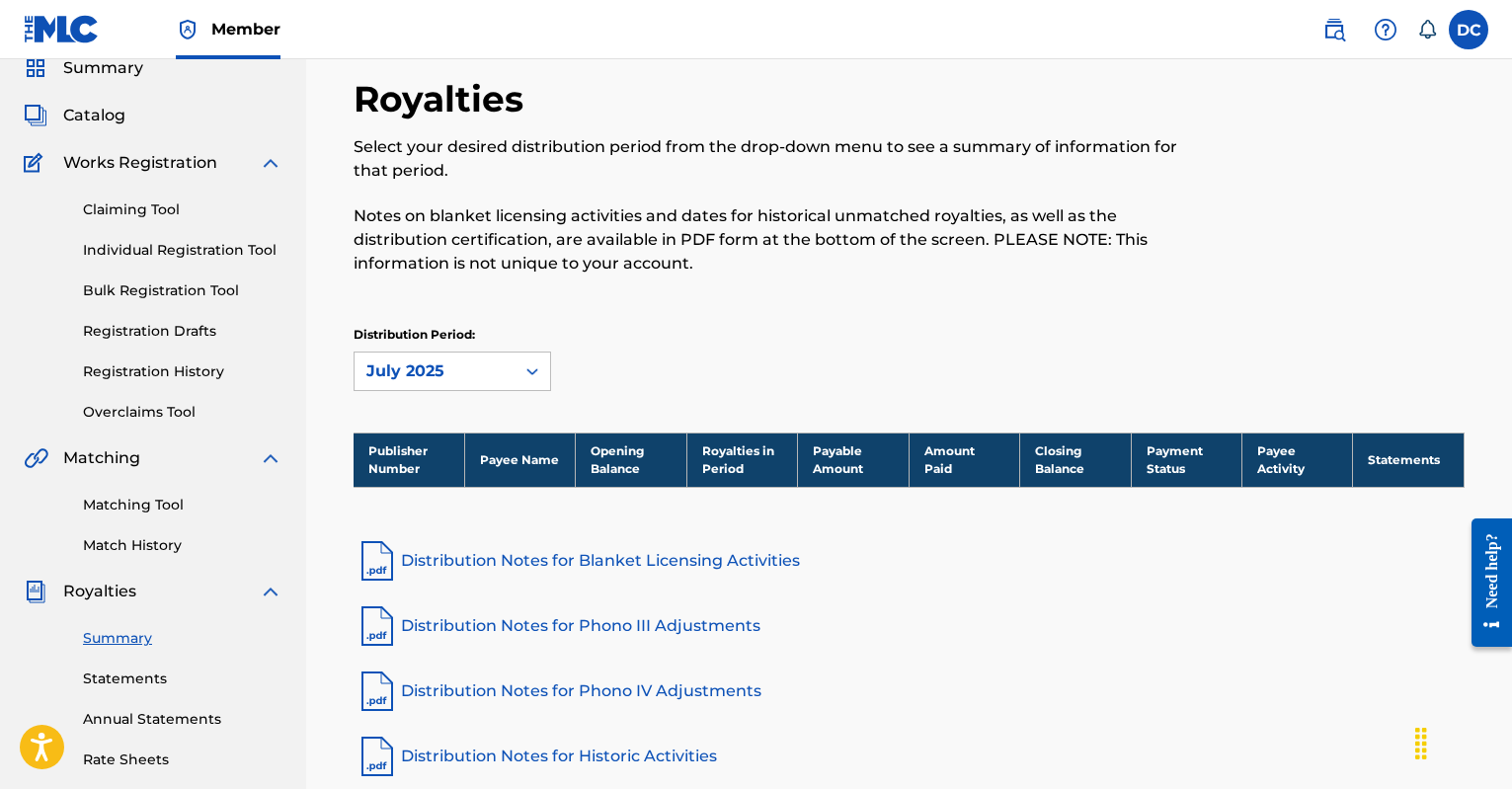 click on "Distribution Notes for Blanket Licensing Activities" at bounding box center [909, 561] 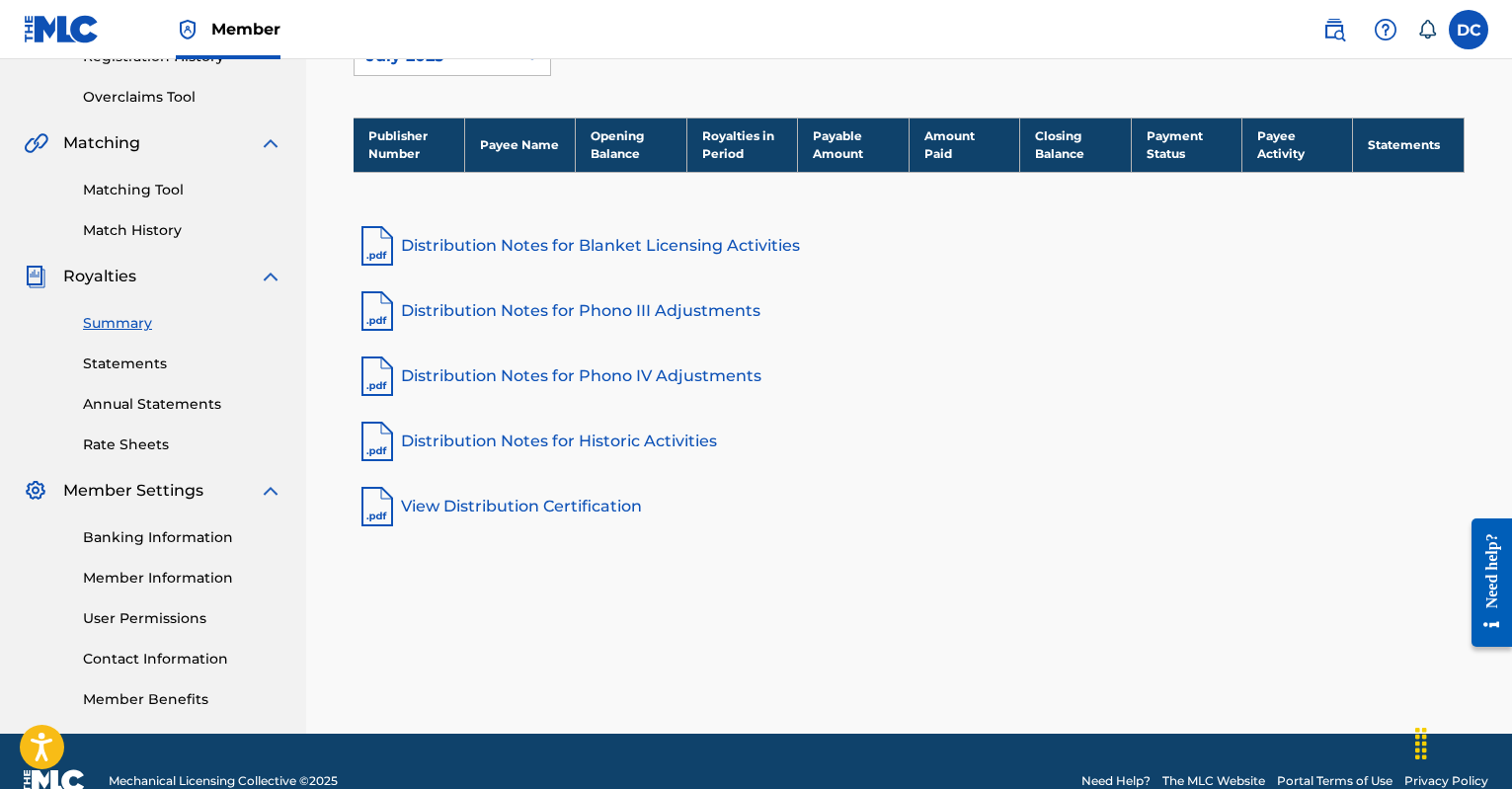 scroll, scrollTop: 403, scrollLeft: 0, axis: vertical 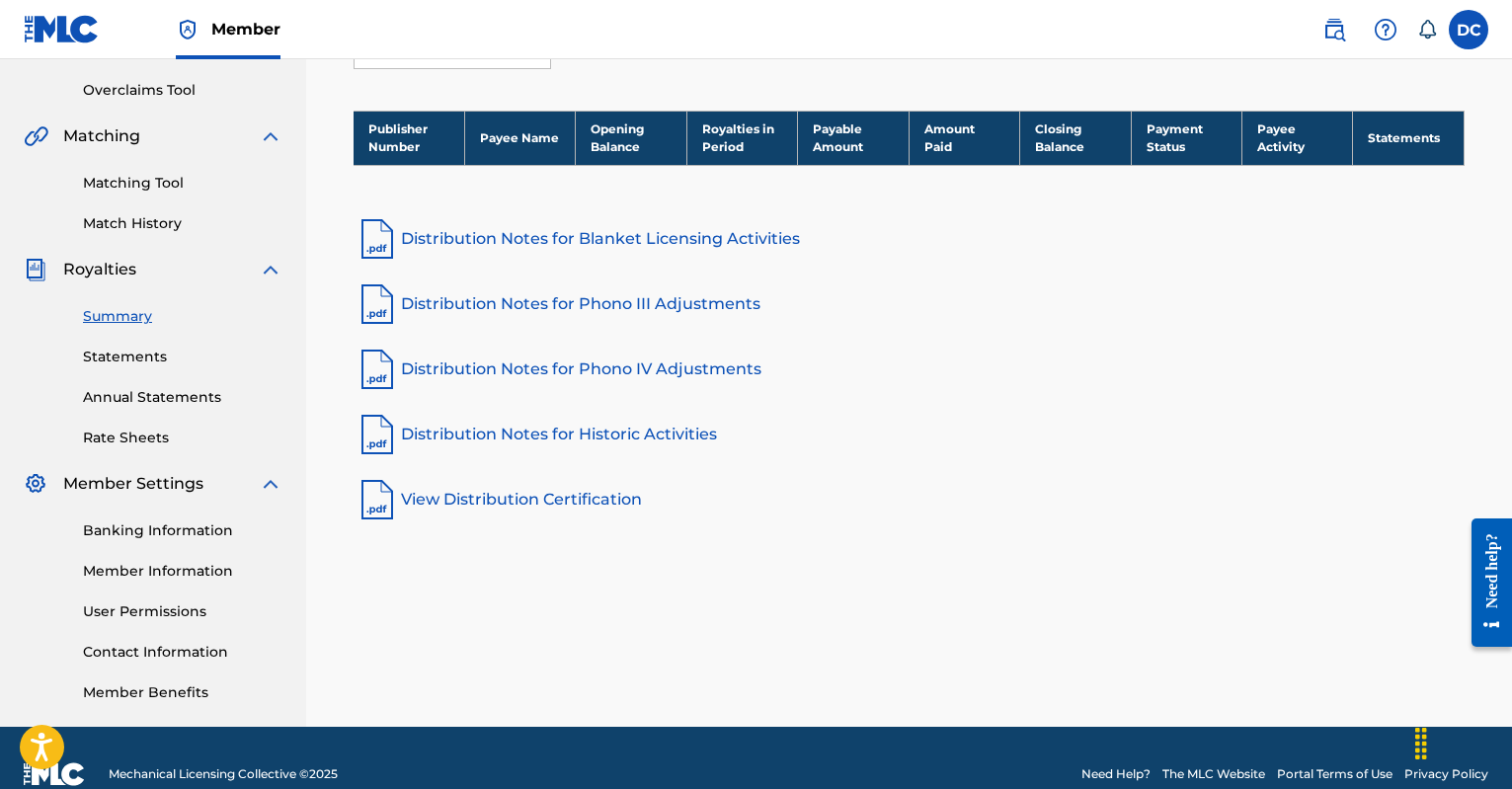 click on "Banking Information" at bounding box center (183, 530) 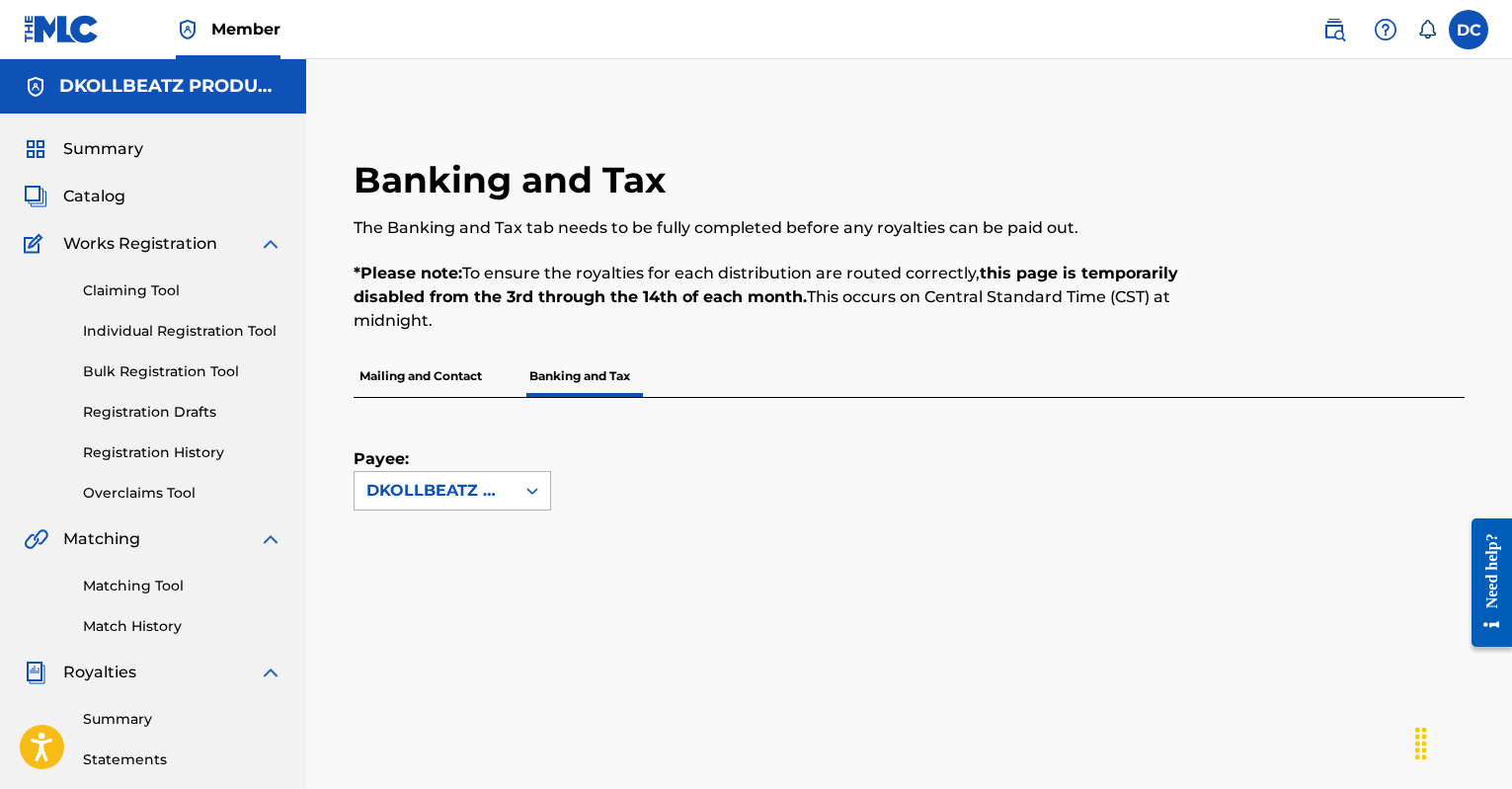 scroll, scrollTop: 121, scrollLeft: 0, axis: vertical 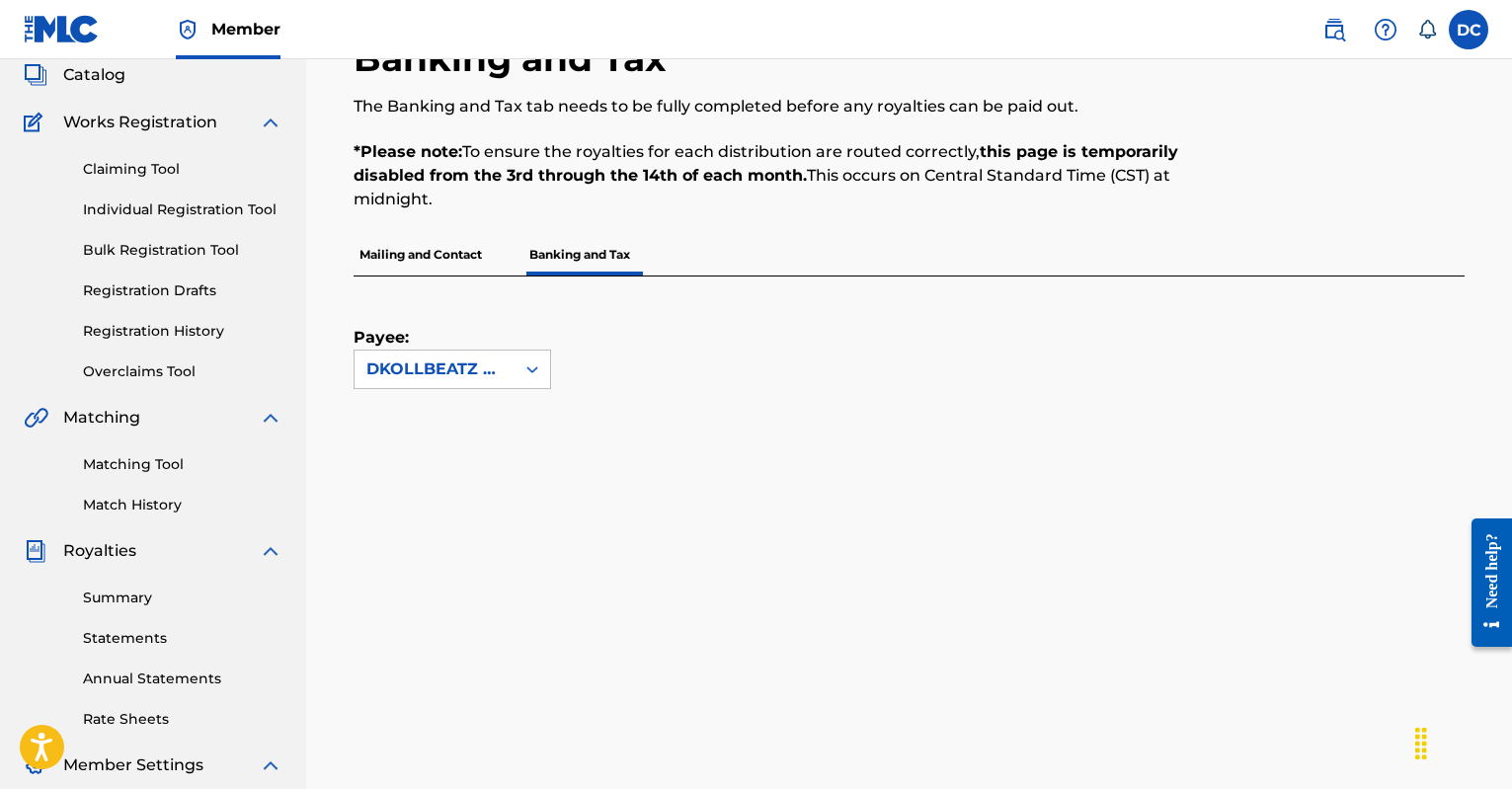 click on "Mailing and Contact" at bounding box center [421, 255] 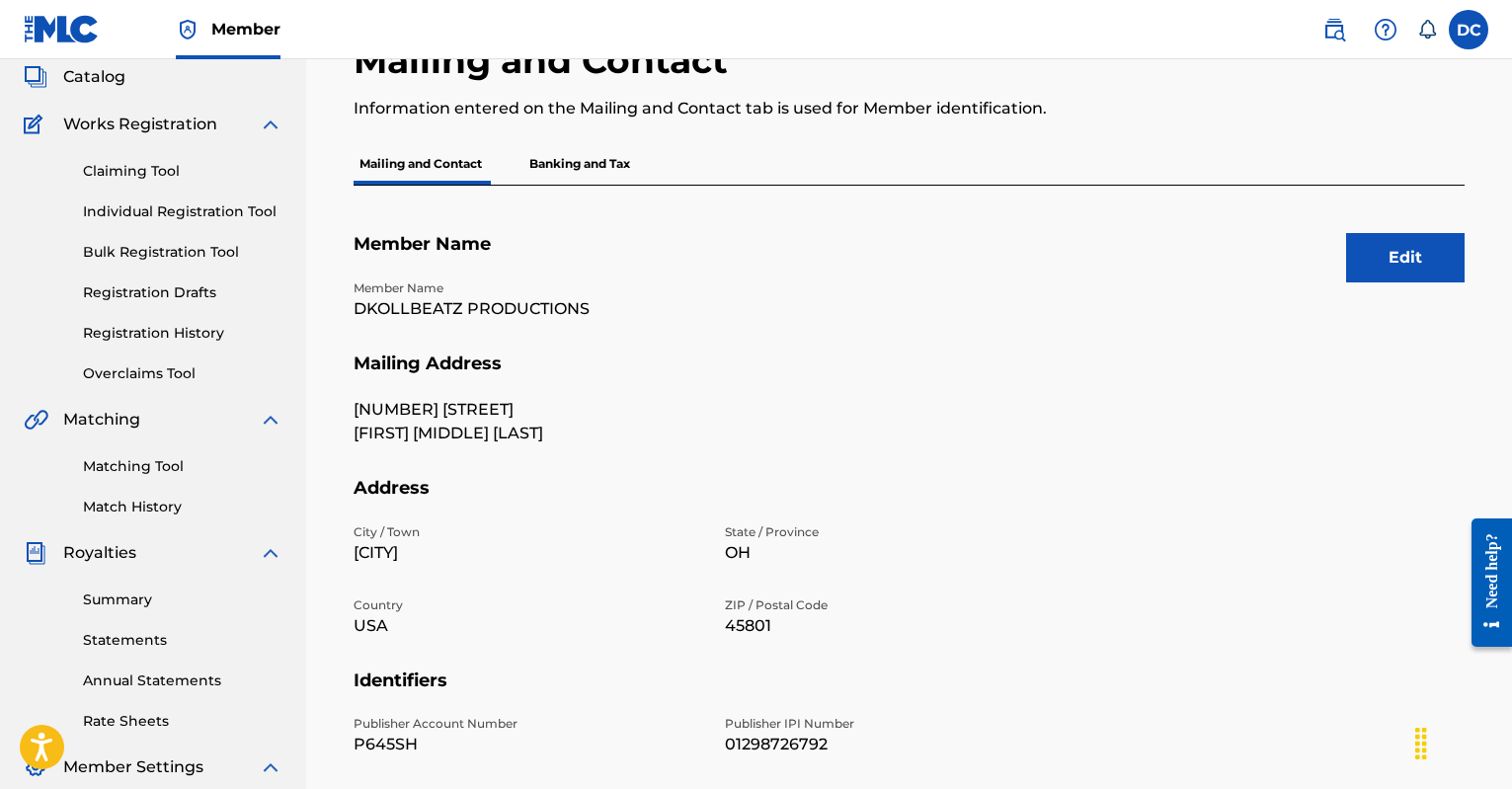 scroll, scrollTop: 44, scrollLeft: 0, axis: vertical 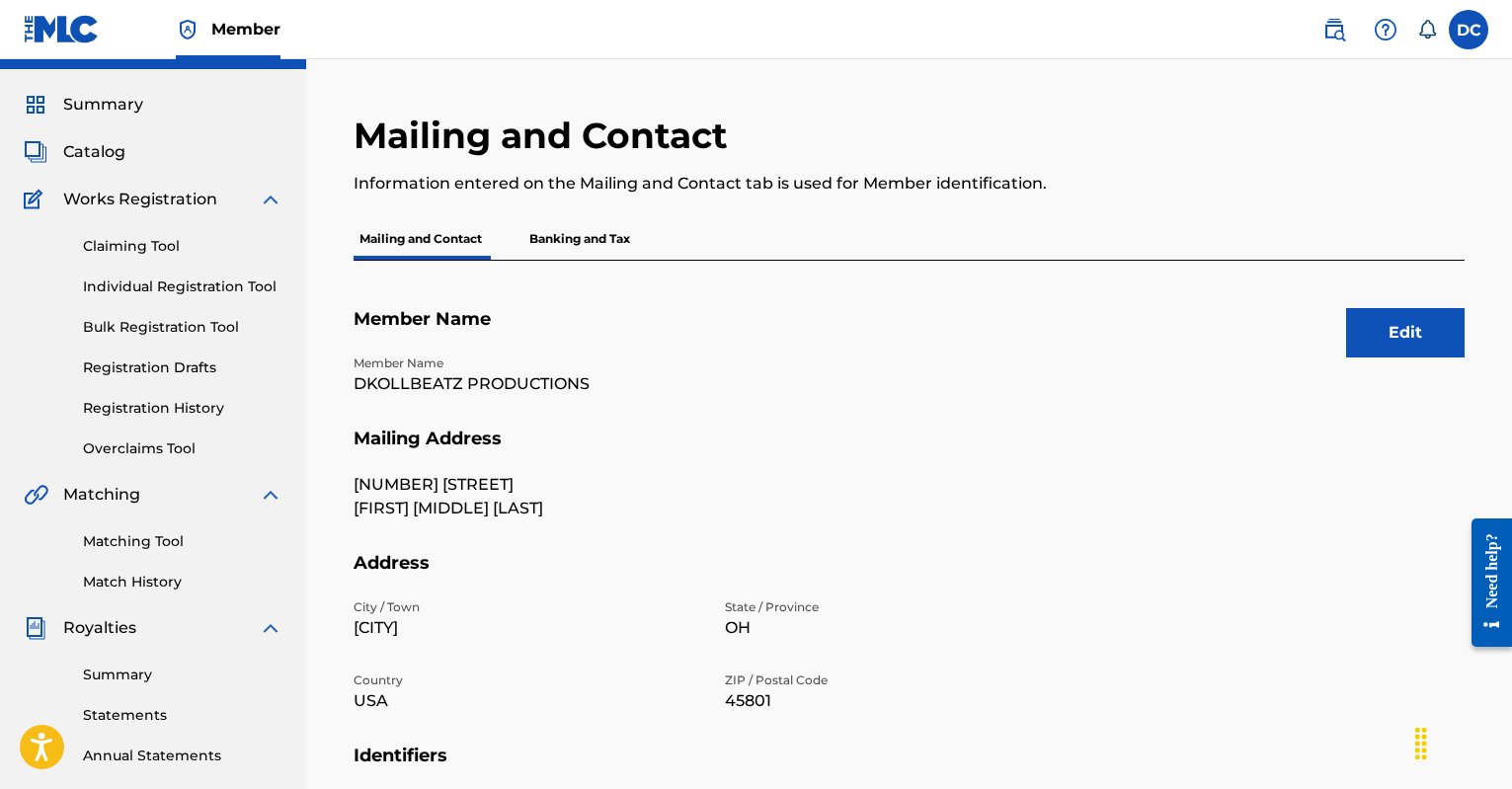 click on "Banking and Tax" at bounding box center (580, 239) 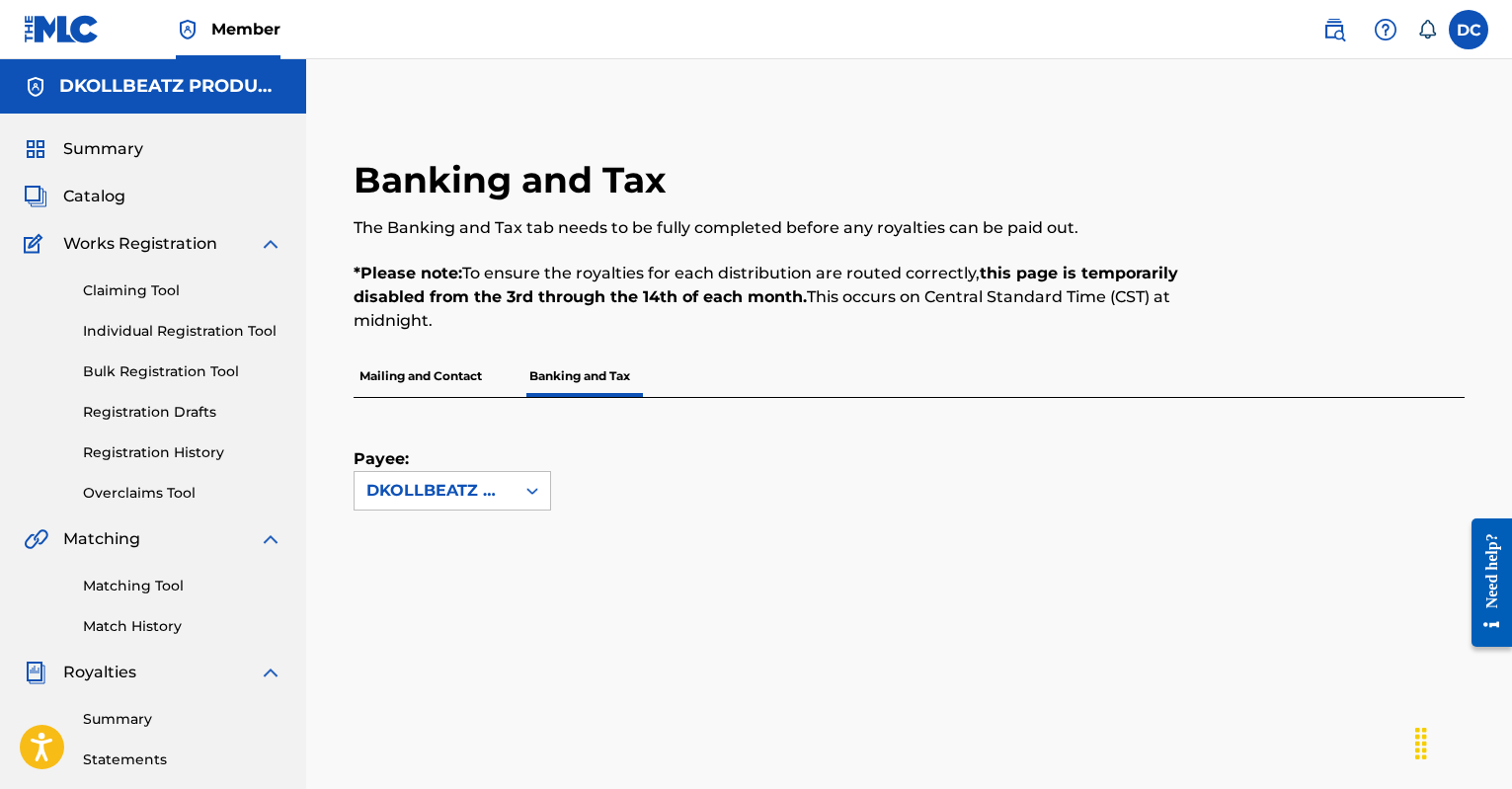 drag, startPoint x: 485, startPoint y: 270, endPoint x: 1011, endPoint y: 319, distance: 528.2774 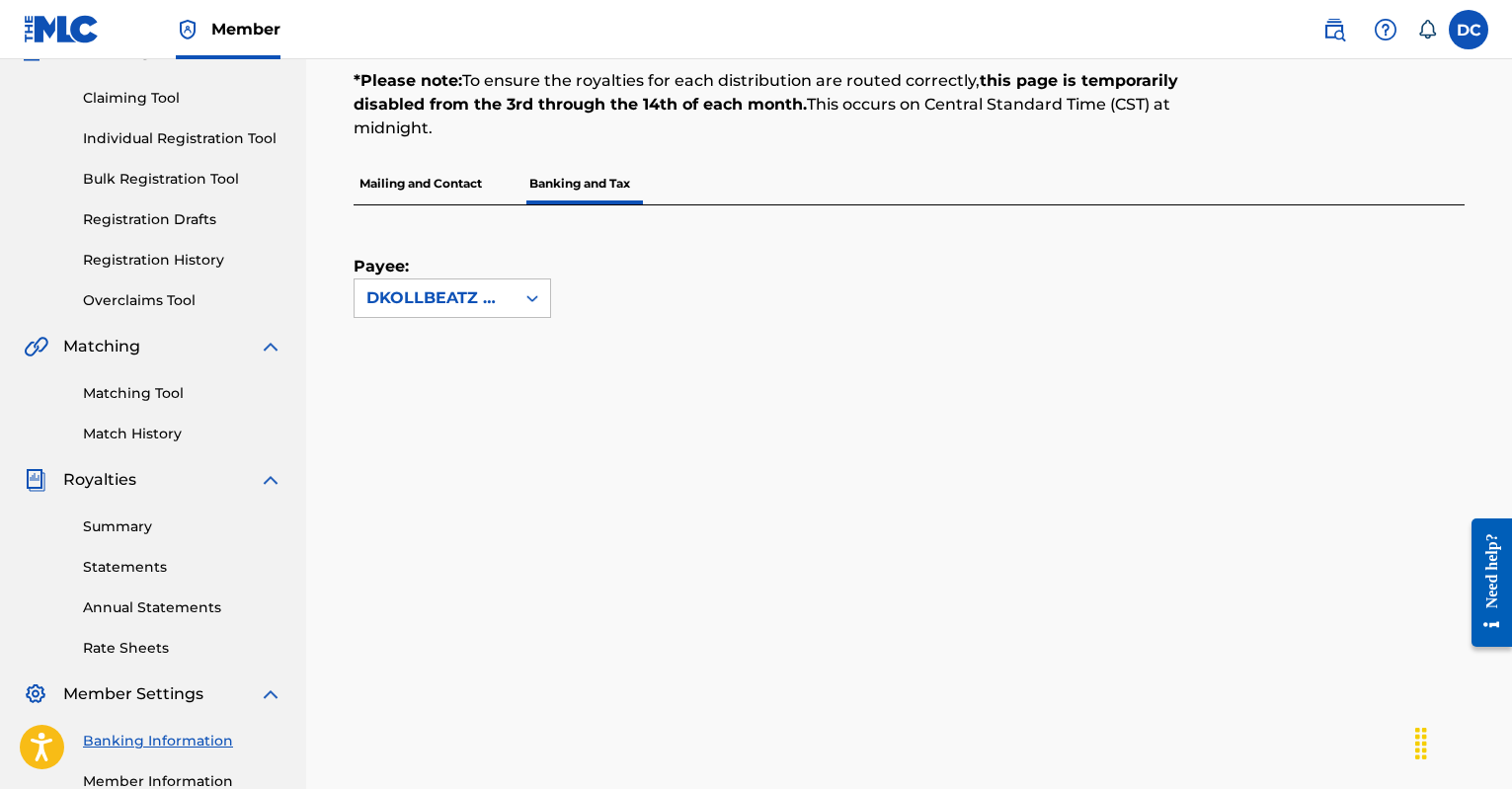 scroll, scrollTop: 63, scrollLeft: 0, axis: vertical 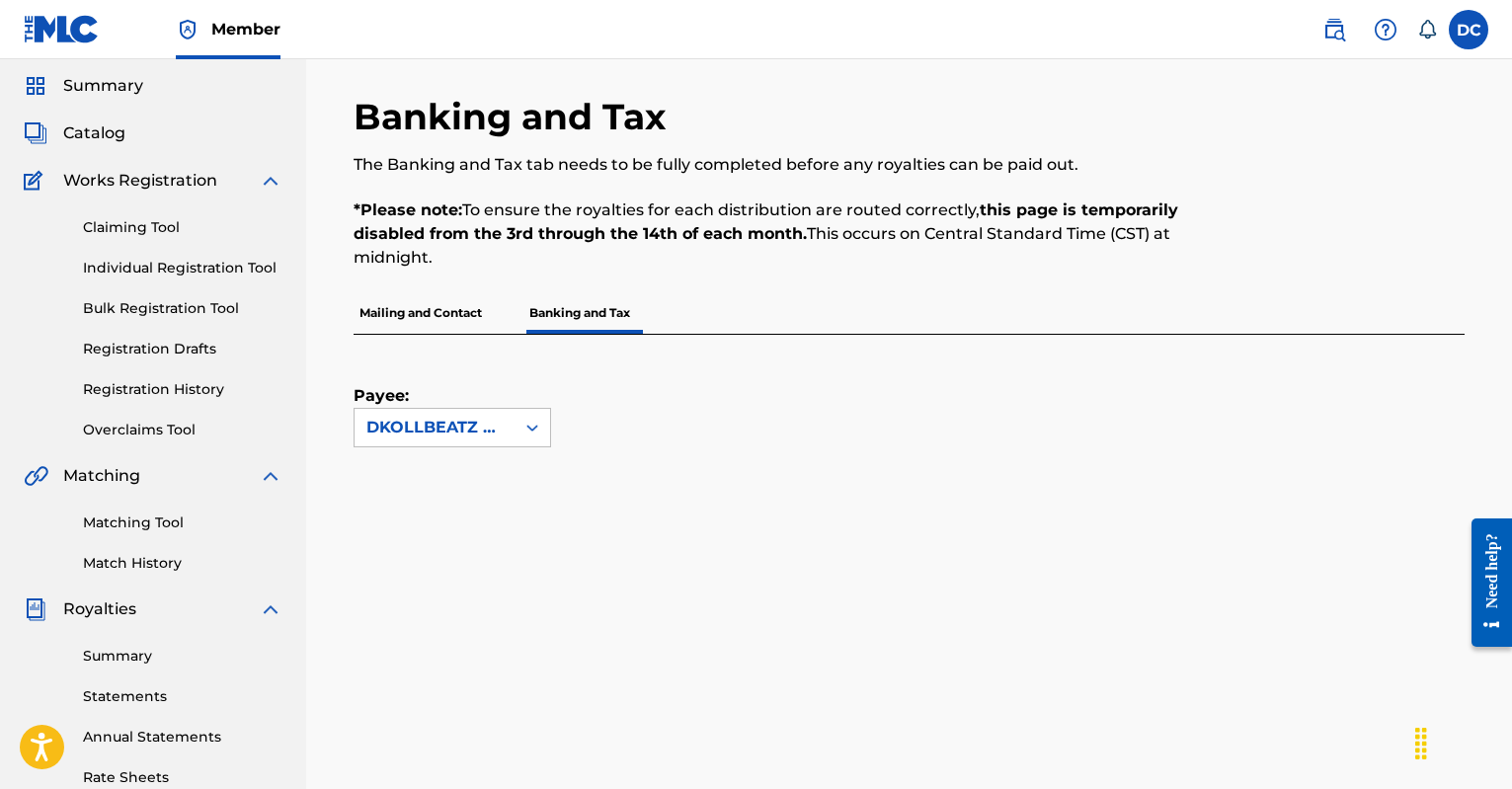 click on "Claiming Tool" at bounding box center (183, 227) 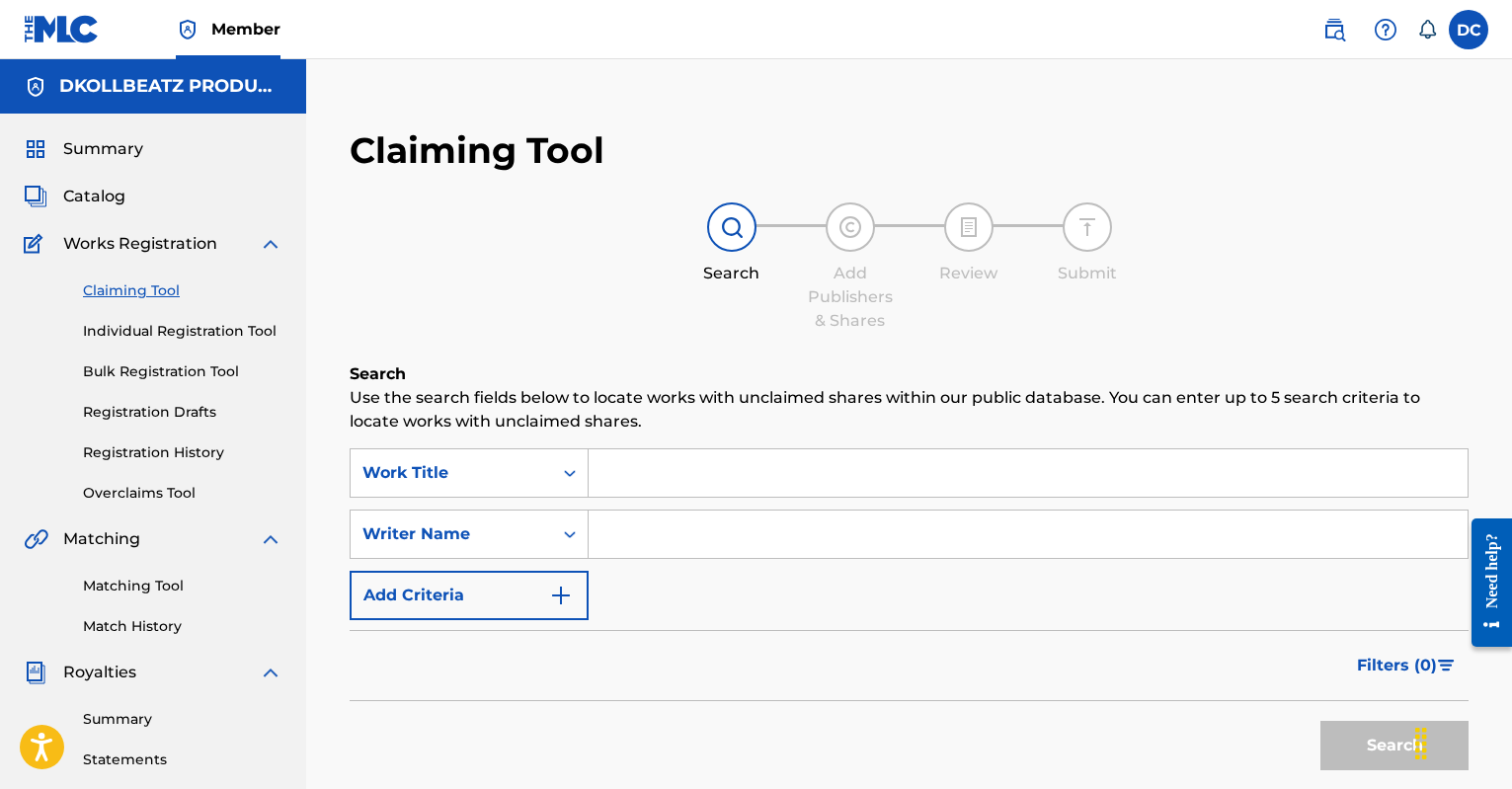 click on "Summary" at bounding box center [103, 149] 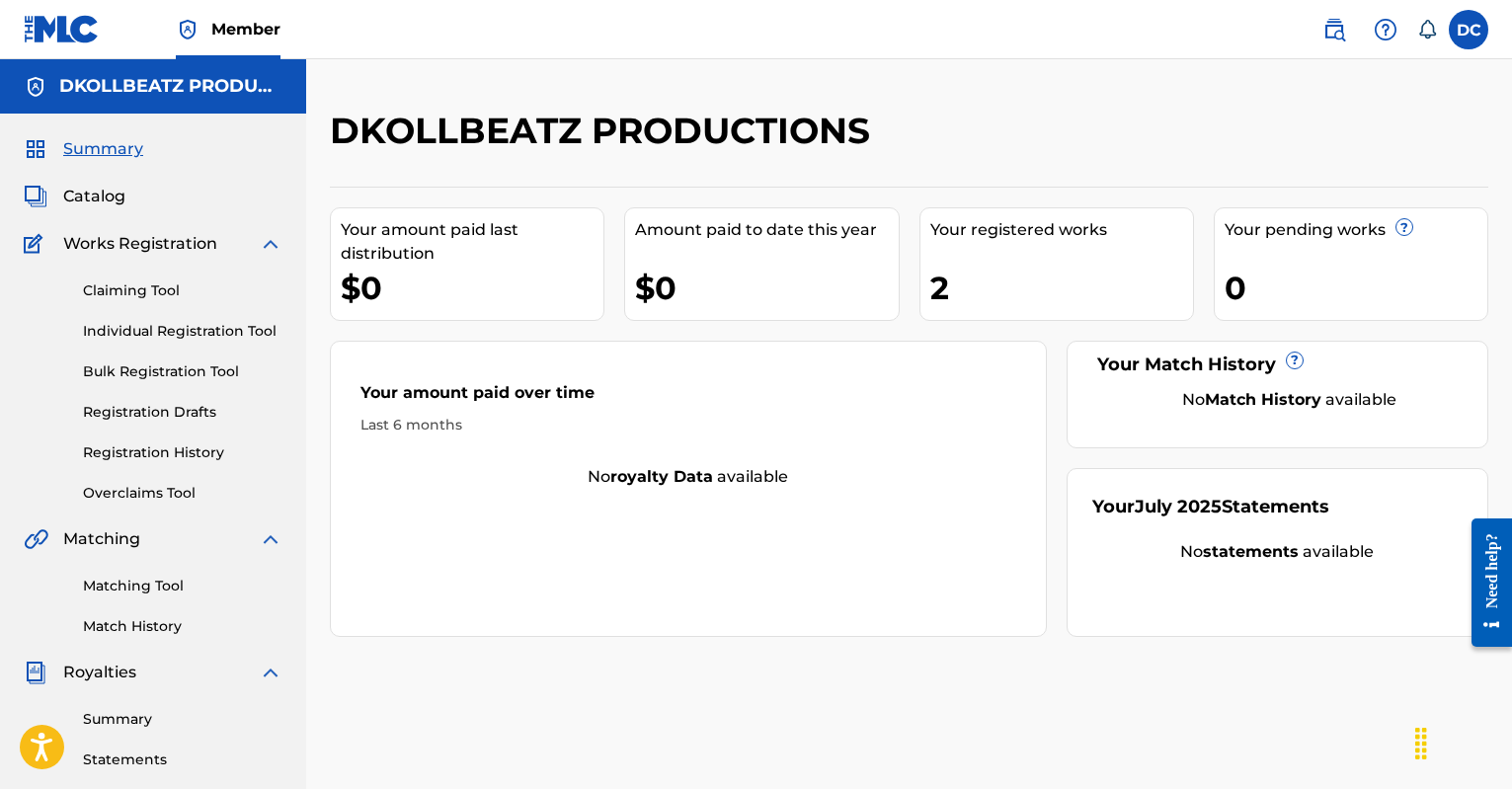 click on "Your registered works   2" at bounding box center [1057, 264] 